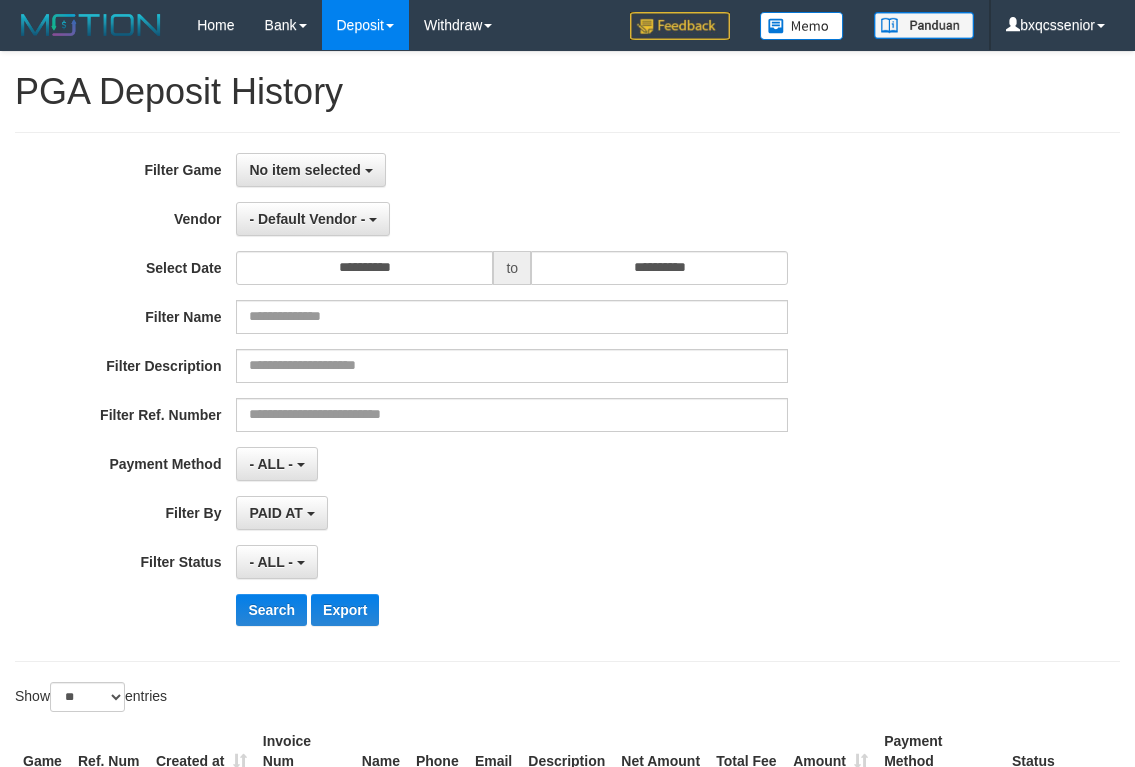 select 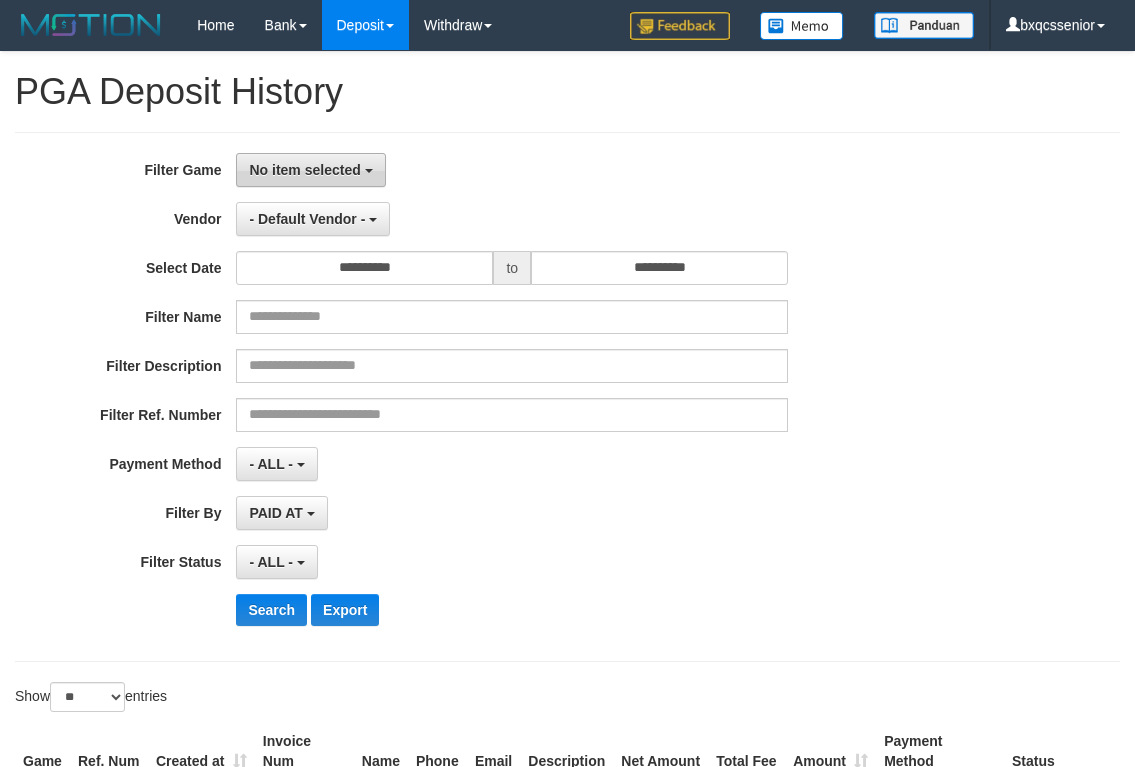 click on "No item selected" at bounding box center [304, 170] 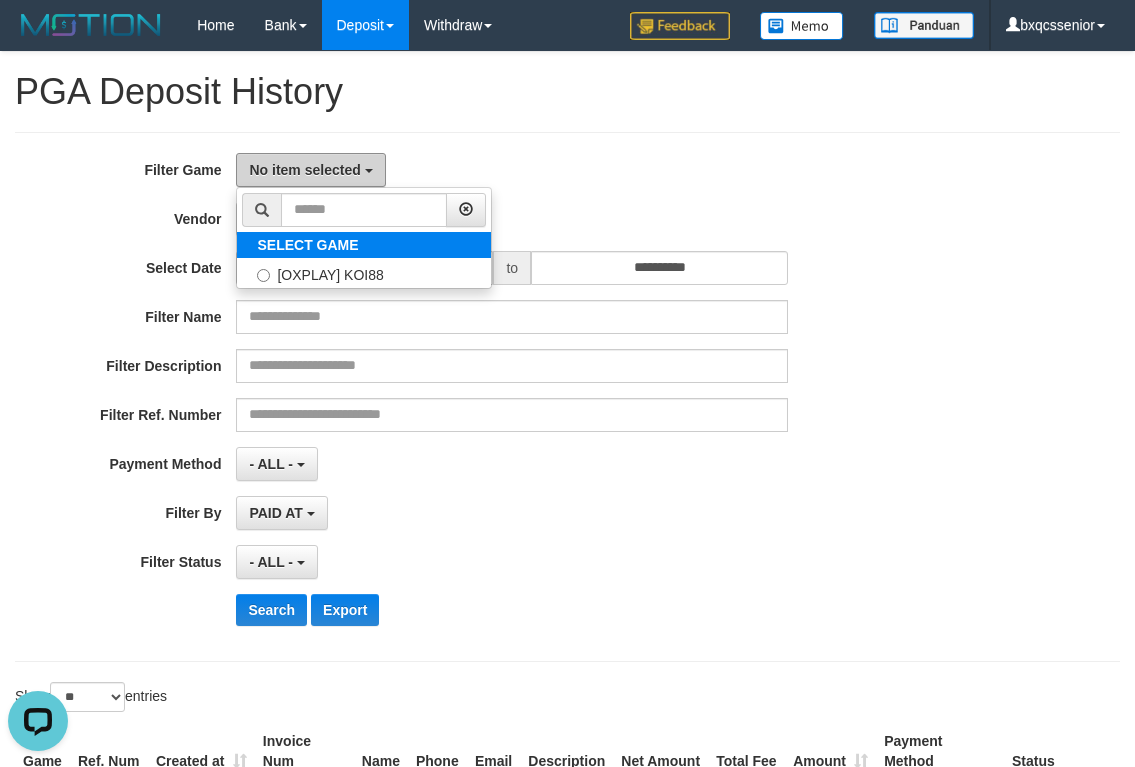 scroll, scrollTop: 0, scrollLeft: 0, axis: both 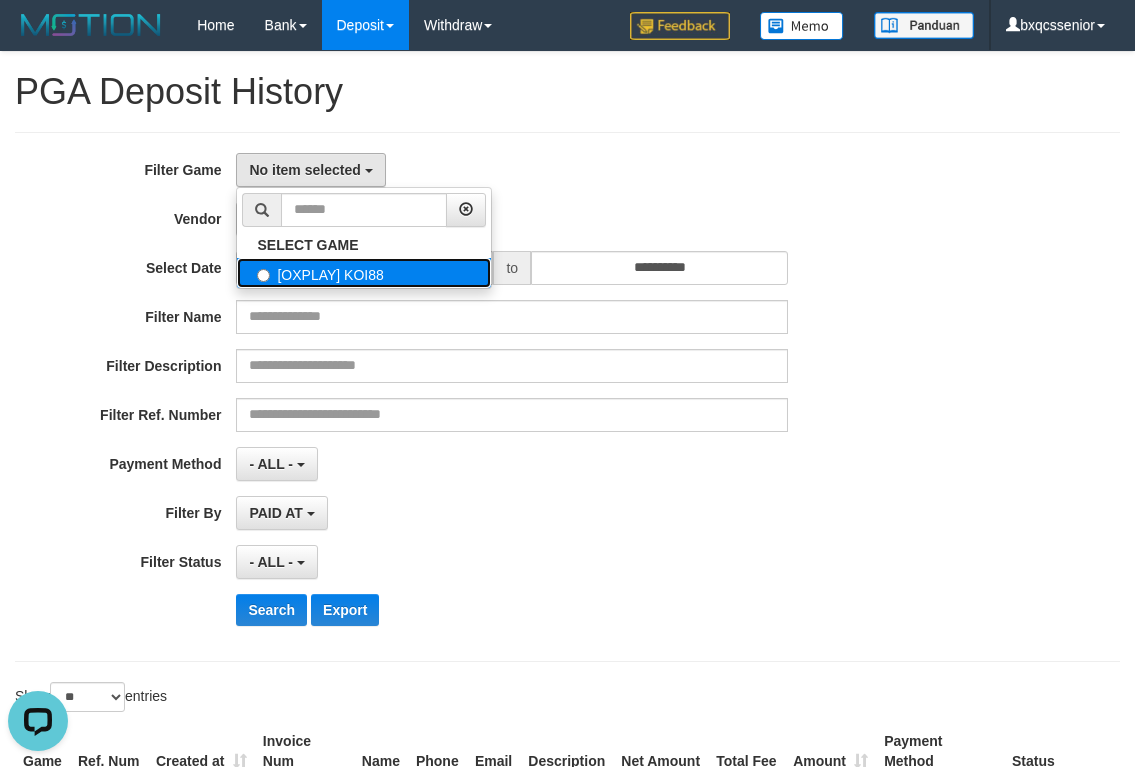 click on "[OXPLAY] KOI88" at bounding box center [364, 273] 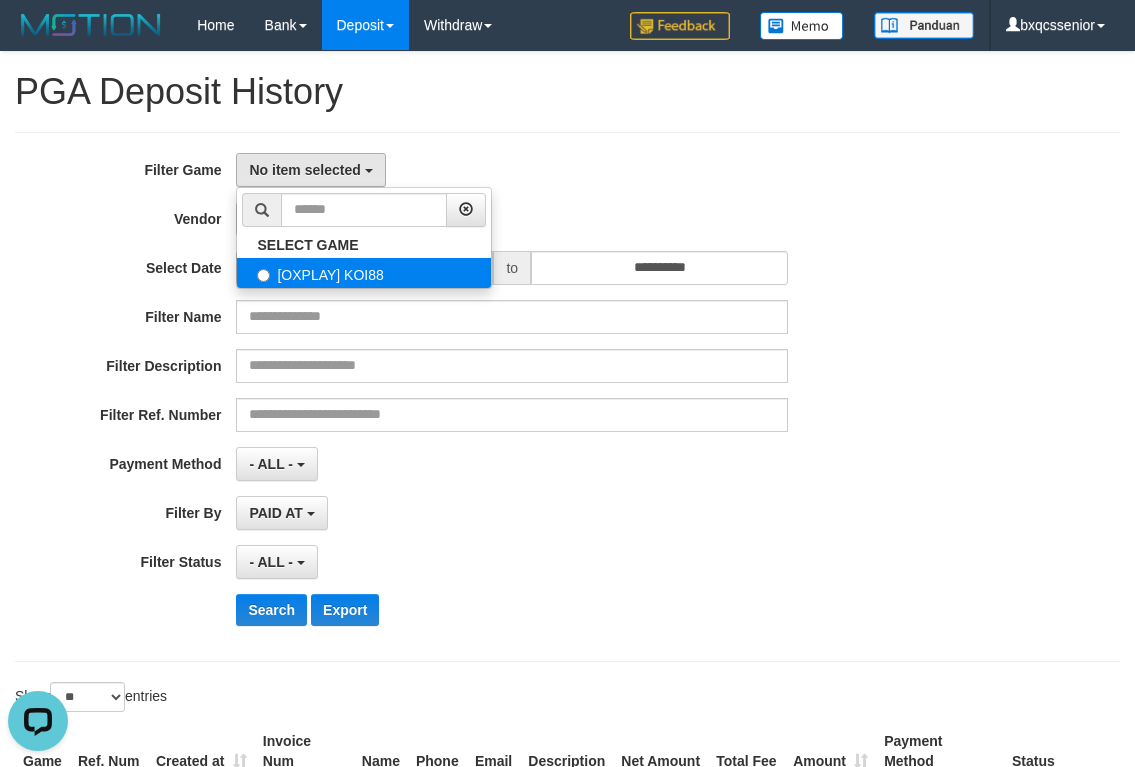 select on "****" 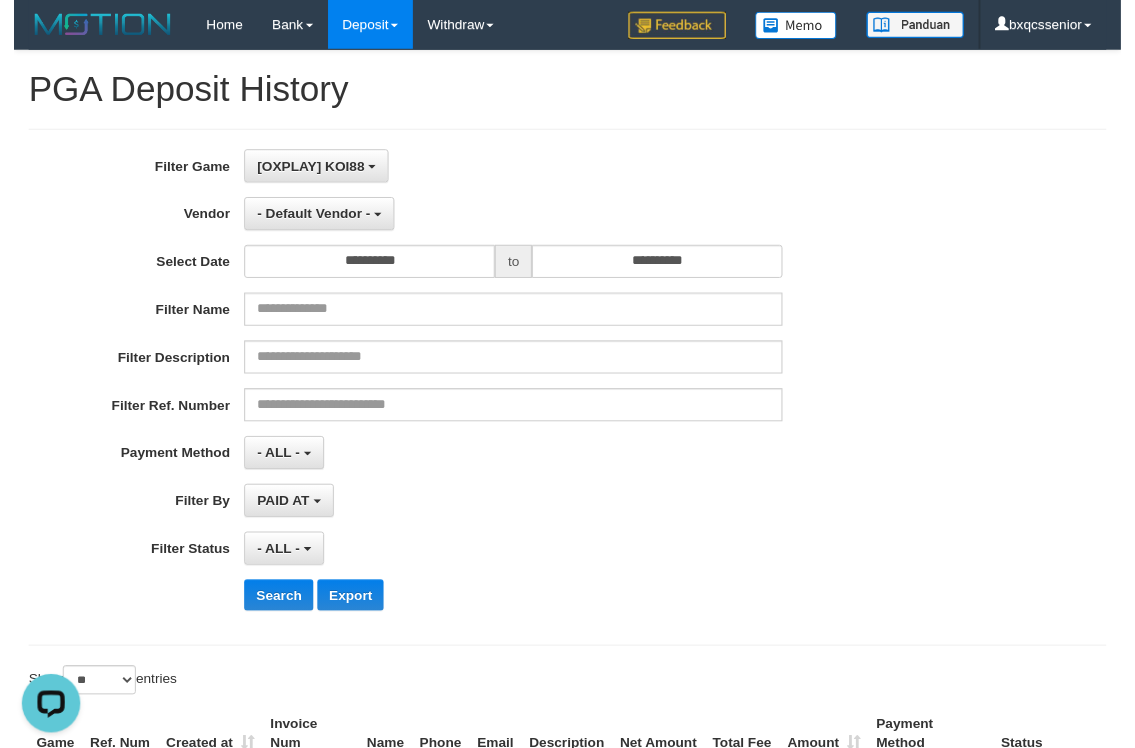 scroll, scrollTop: 17, scrollLeft: 0, axis: vertical 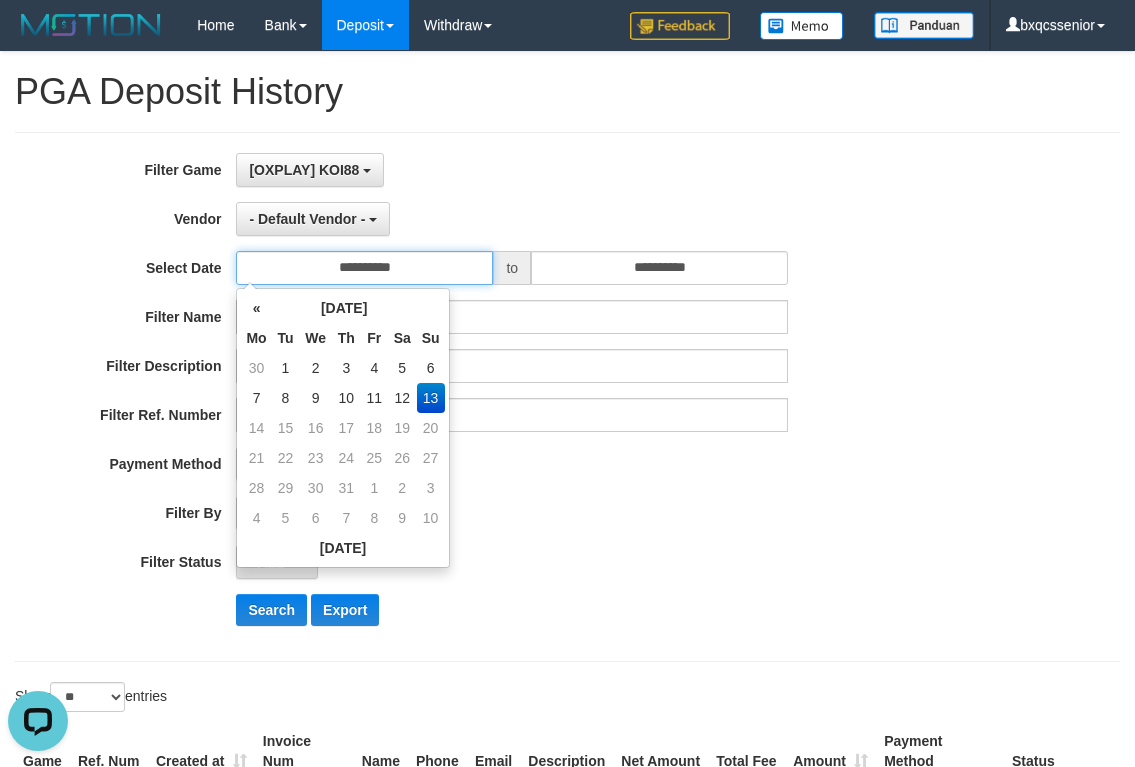 click on "**********" at bounding box center (364, 268) 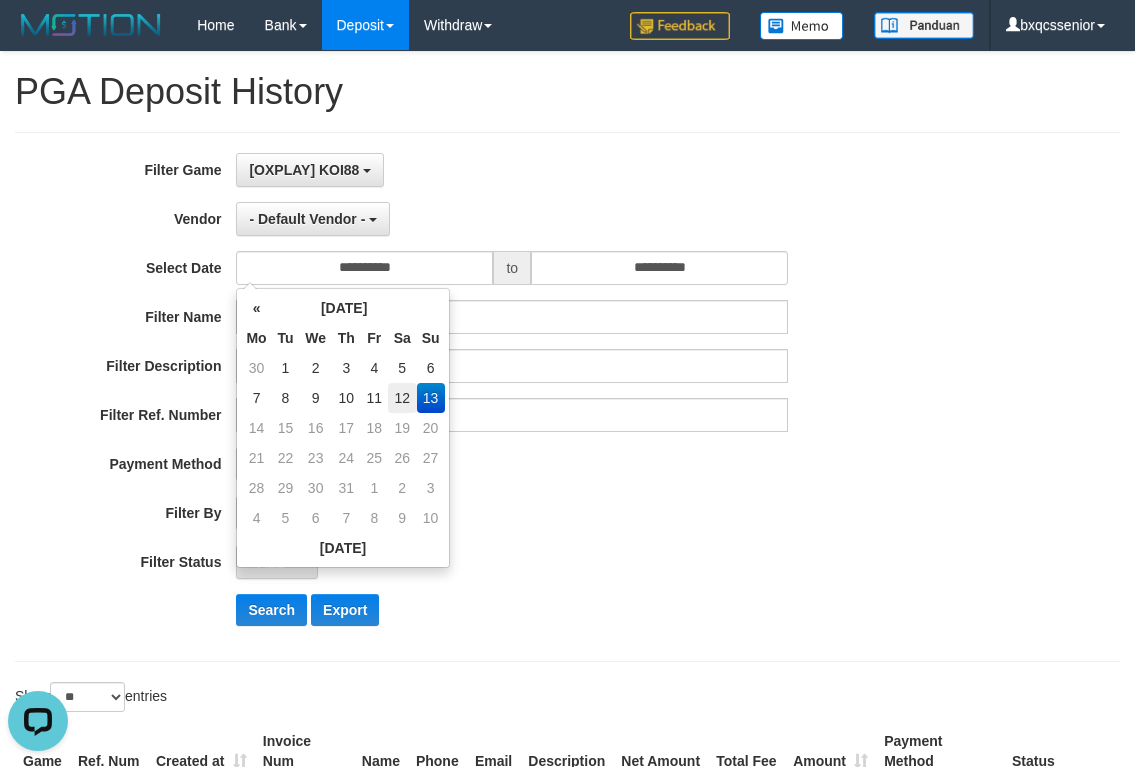 click on "12" at bounding box center [402, 398] 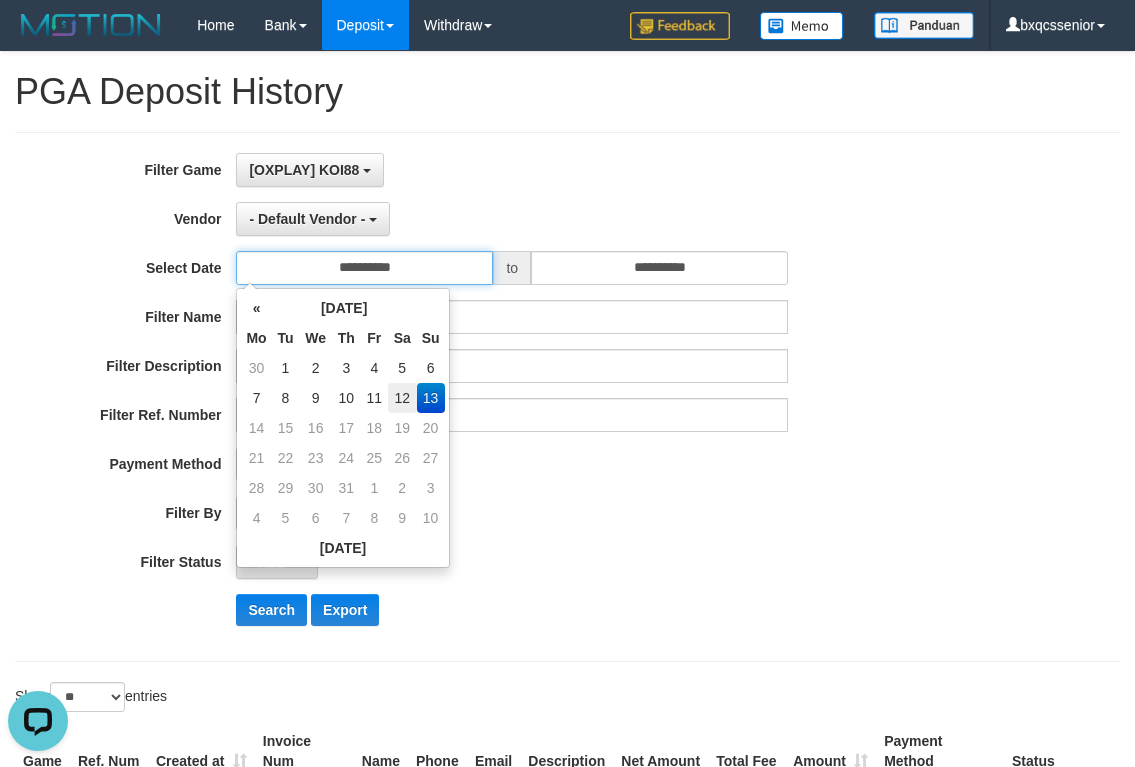 type on "**********" 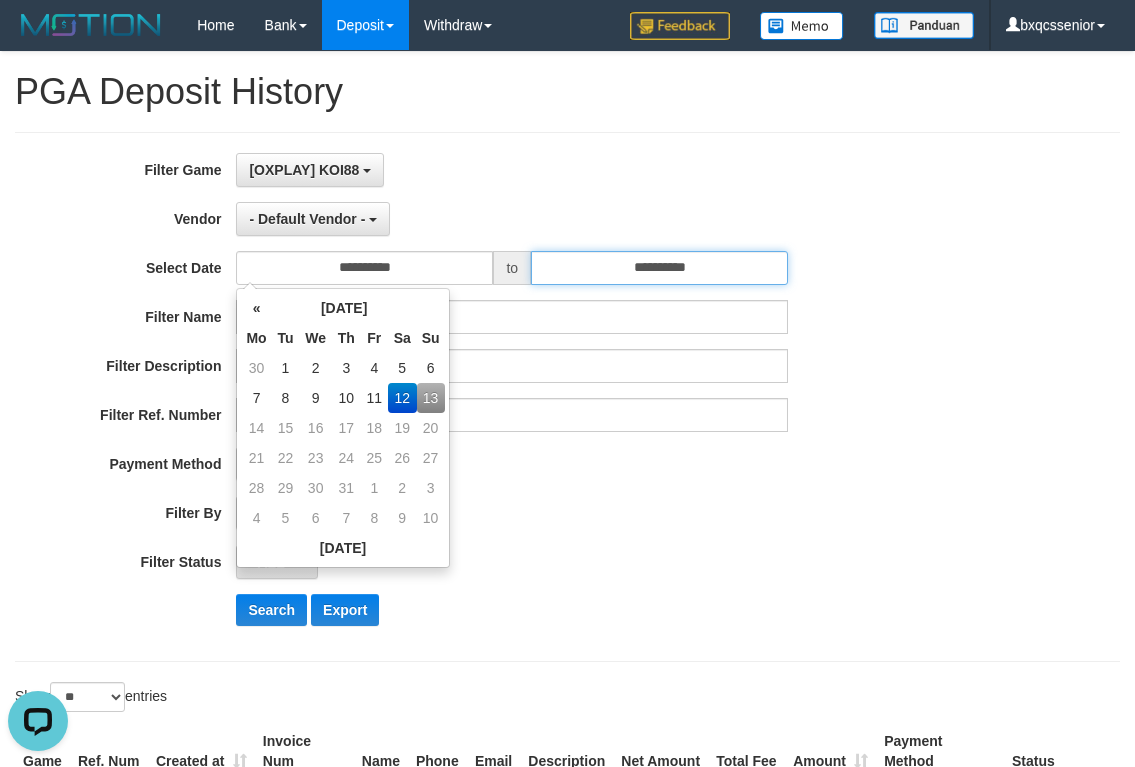 click on "**********" at bounding box center (659, 268) 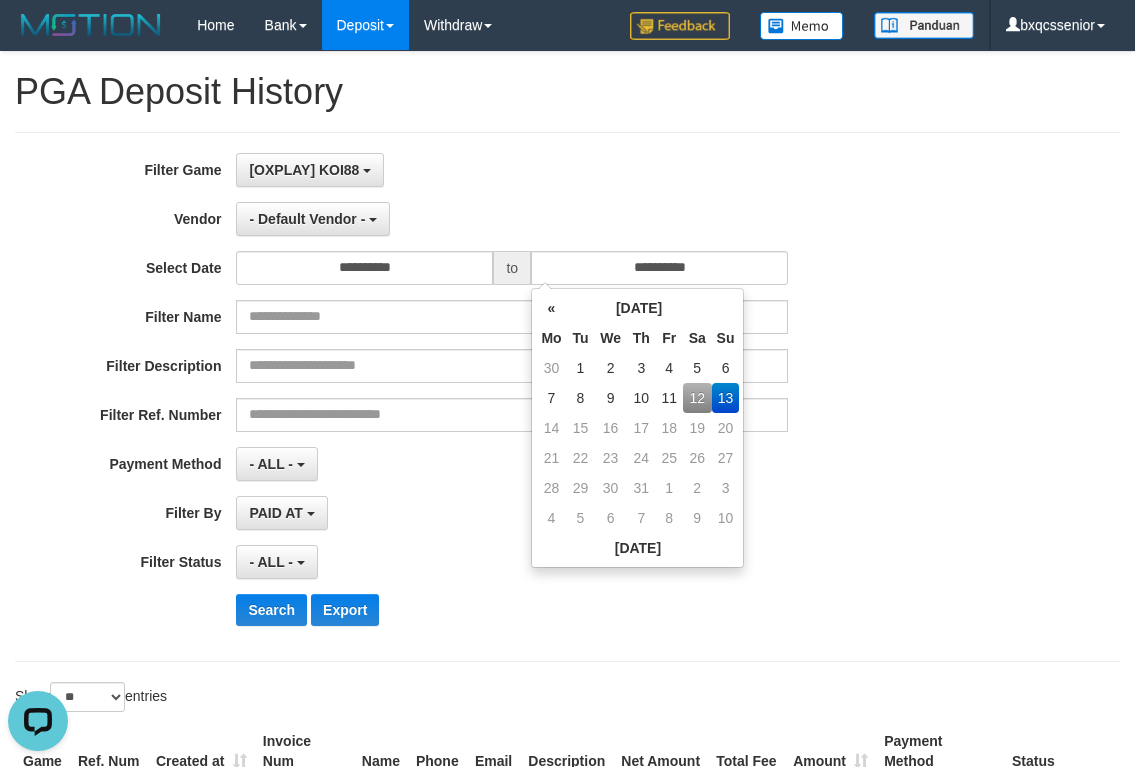 click on "12" at bounding box center (697, 398) 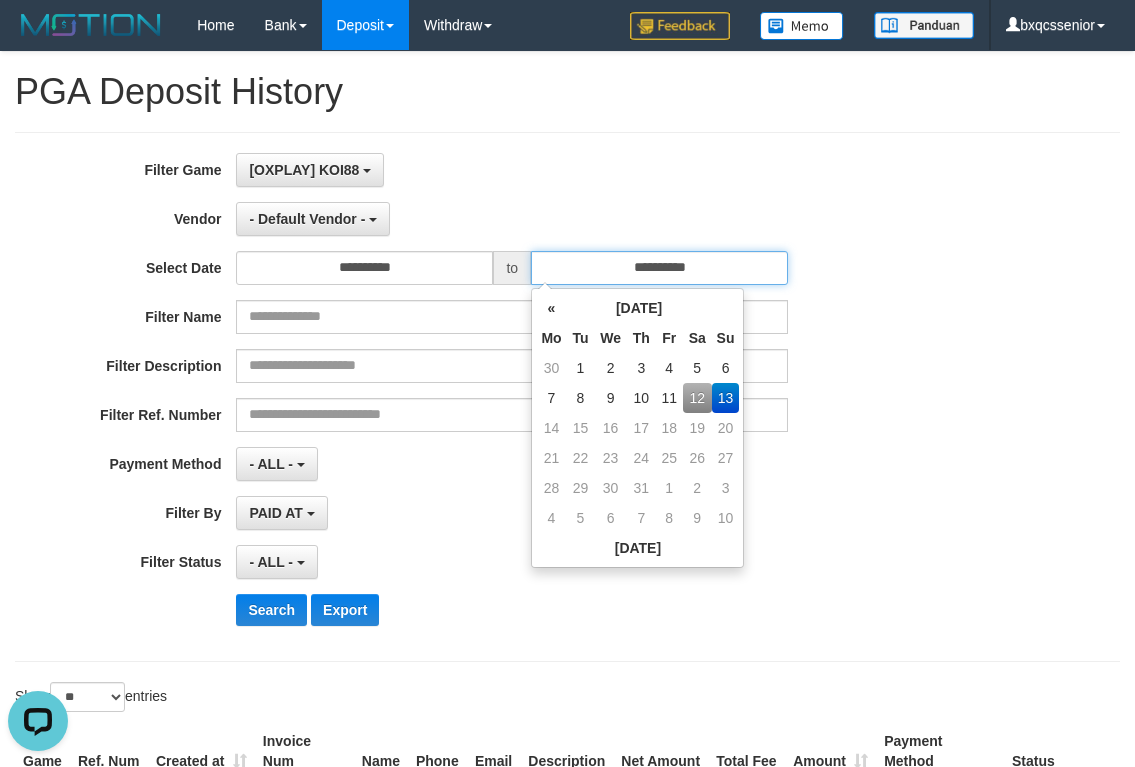 type on "**********" 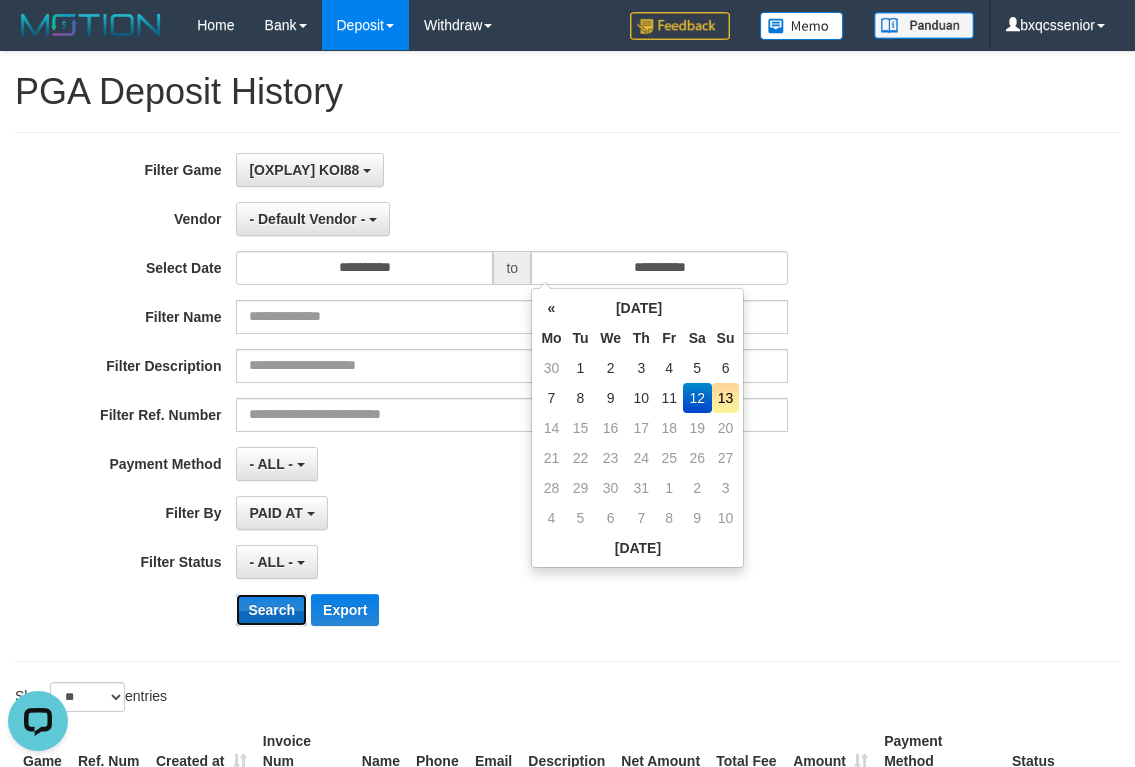 click on "Search" at bounding box center (271, 610) 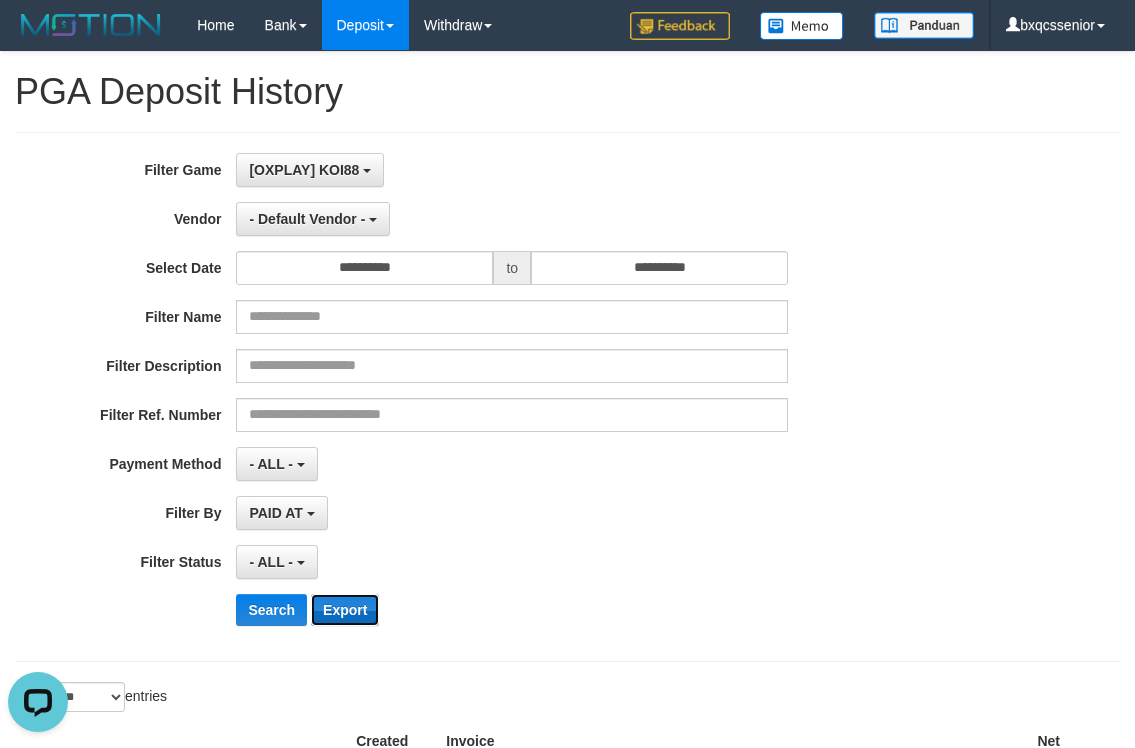 click on "Export" at bounding box center (345, 610) 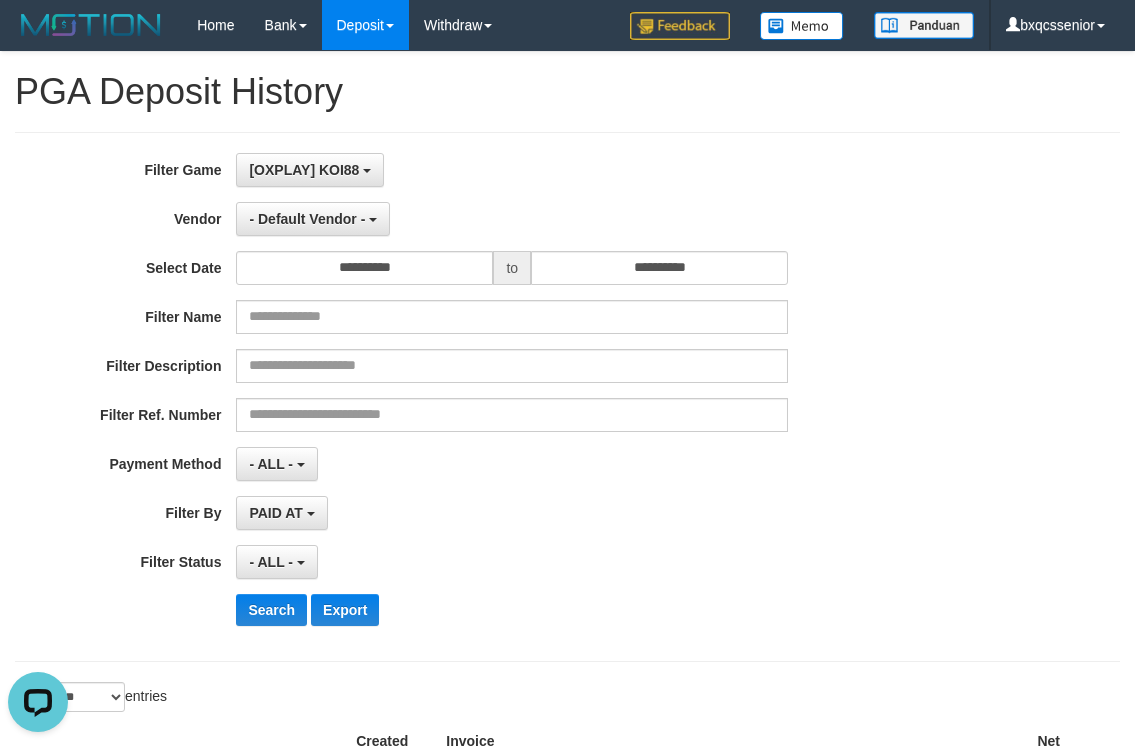 click on "PAID AT
PAID AT
CREATED AT" at bounding box center (512, 513) 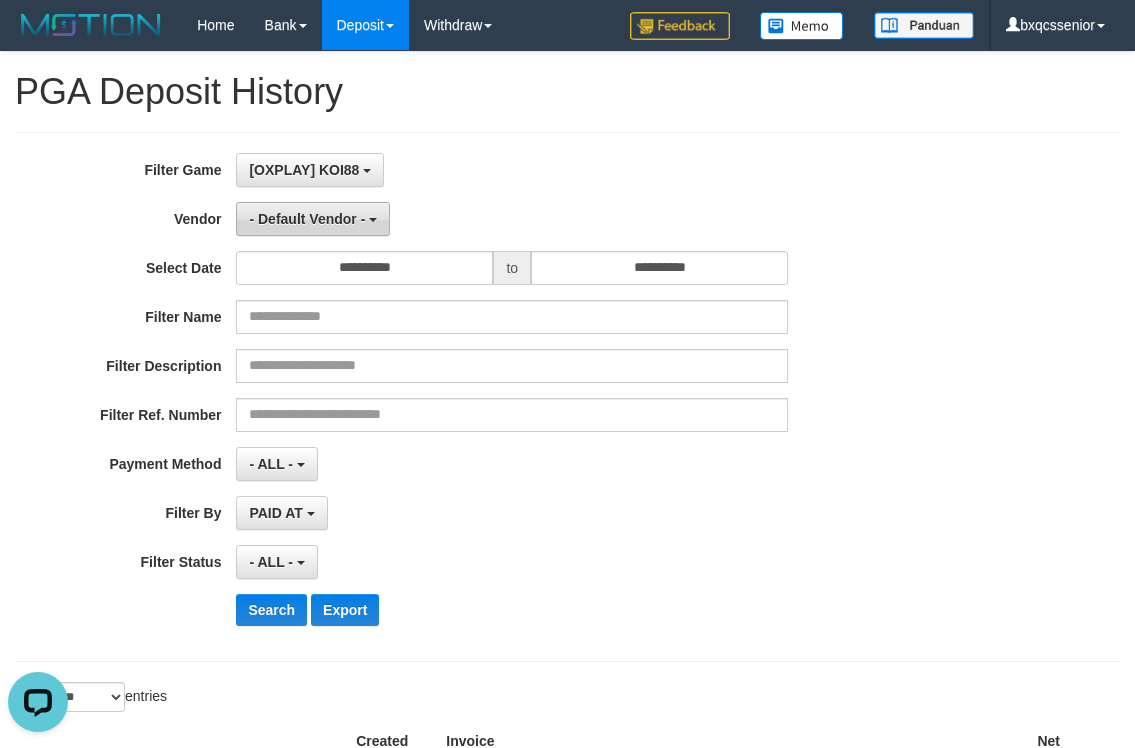 drag, startPoint x: 287, startPoint y: 232, endPoint x: 282, endPoint y: 258, distance: 26.476404 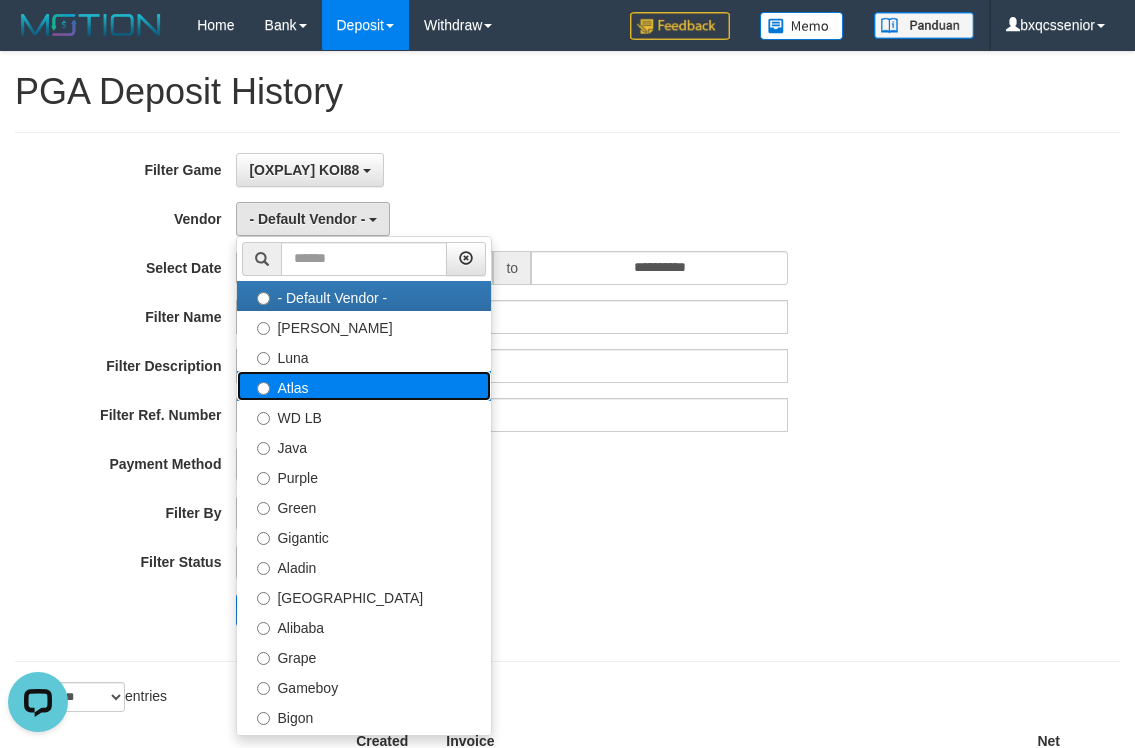 click on "Atlas" at bounding box center (364, 386) 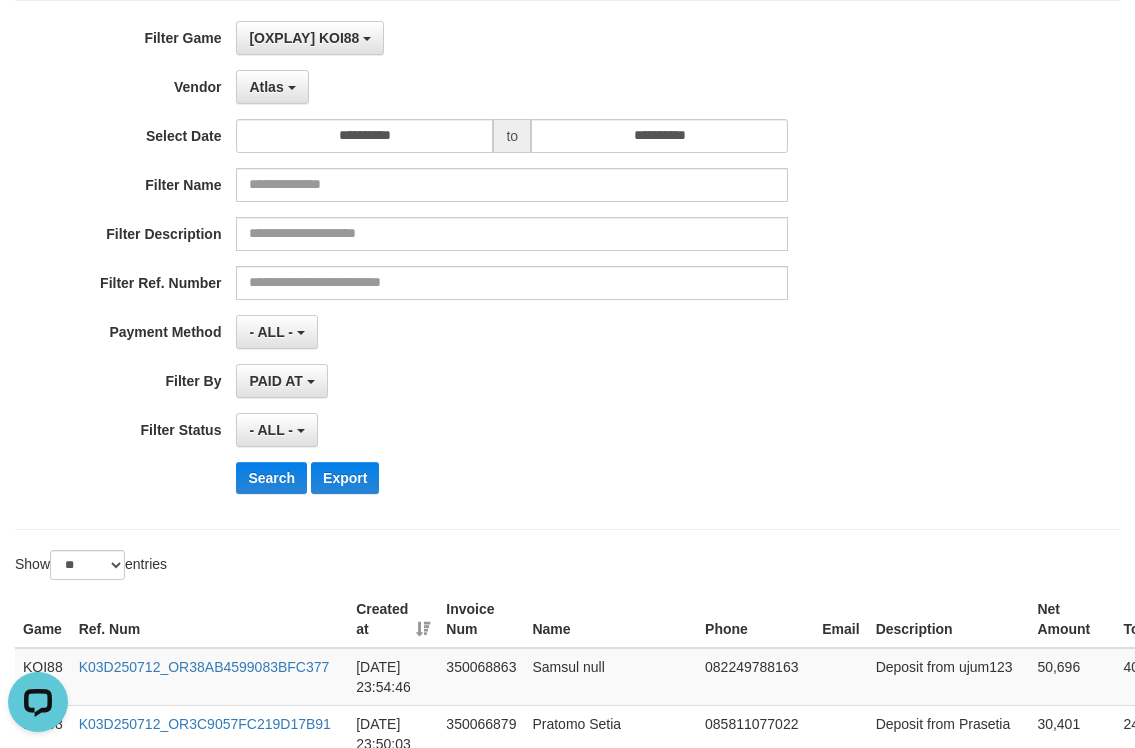 scroll, scrollTop: 0, scrollLeft: 0, axis: both 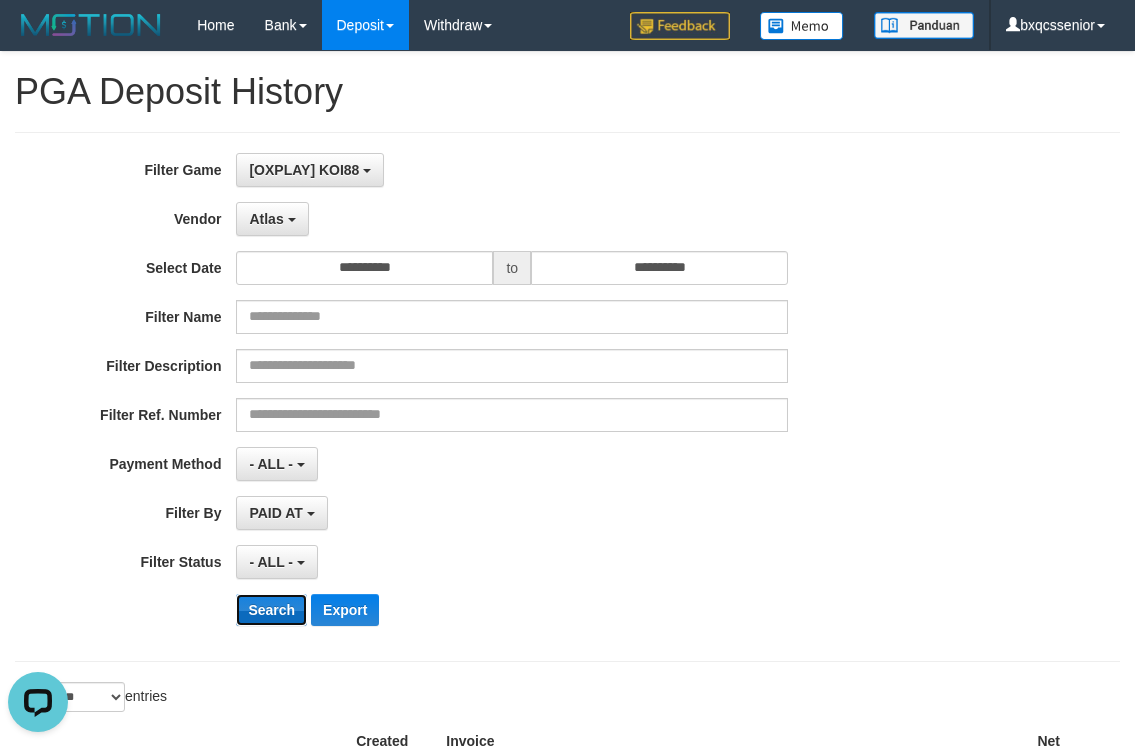 click on "Search" at bounding box center [271, 610] 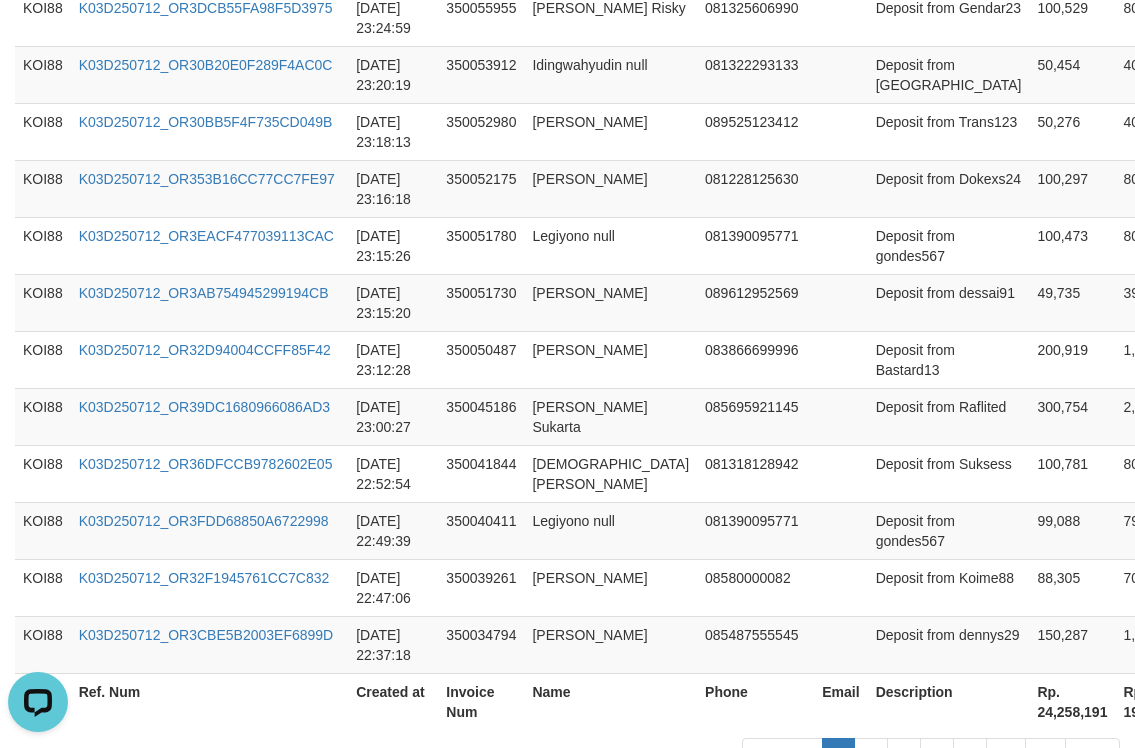 scroll, scrollTop: 1682, scrollLeft: 0, axis: vertical 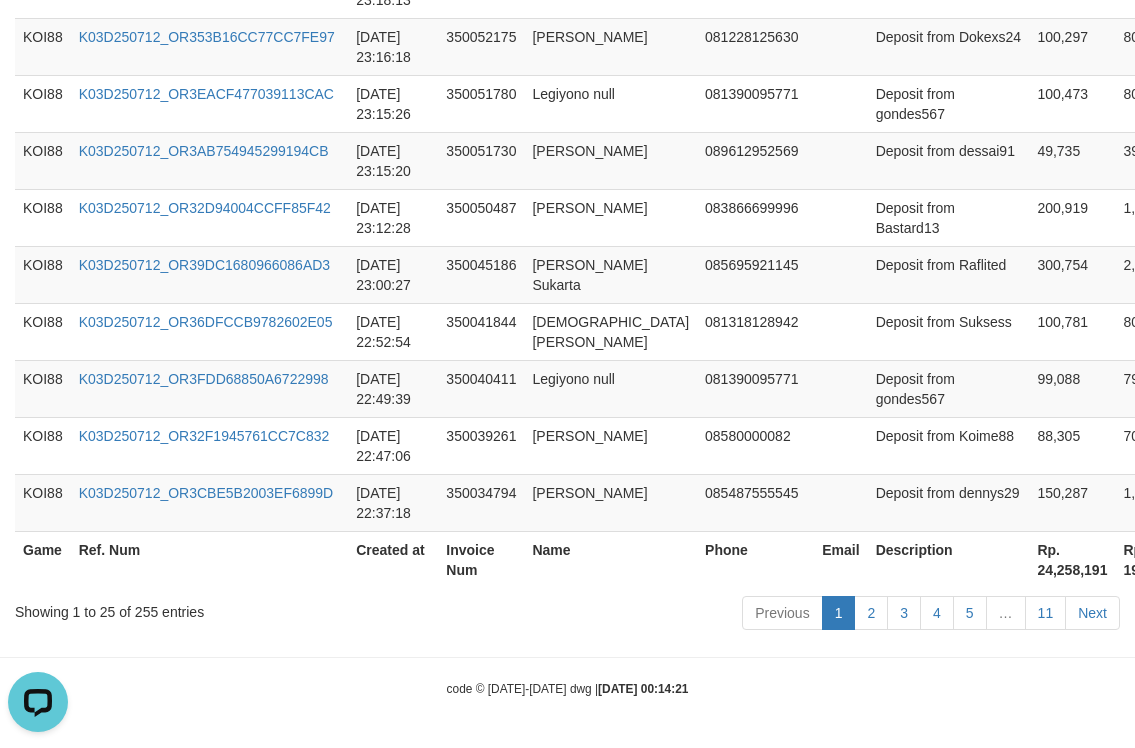 click on "Rp. 24,258,191" at bounding box center [1072, 559] 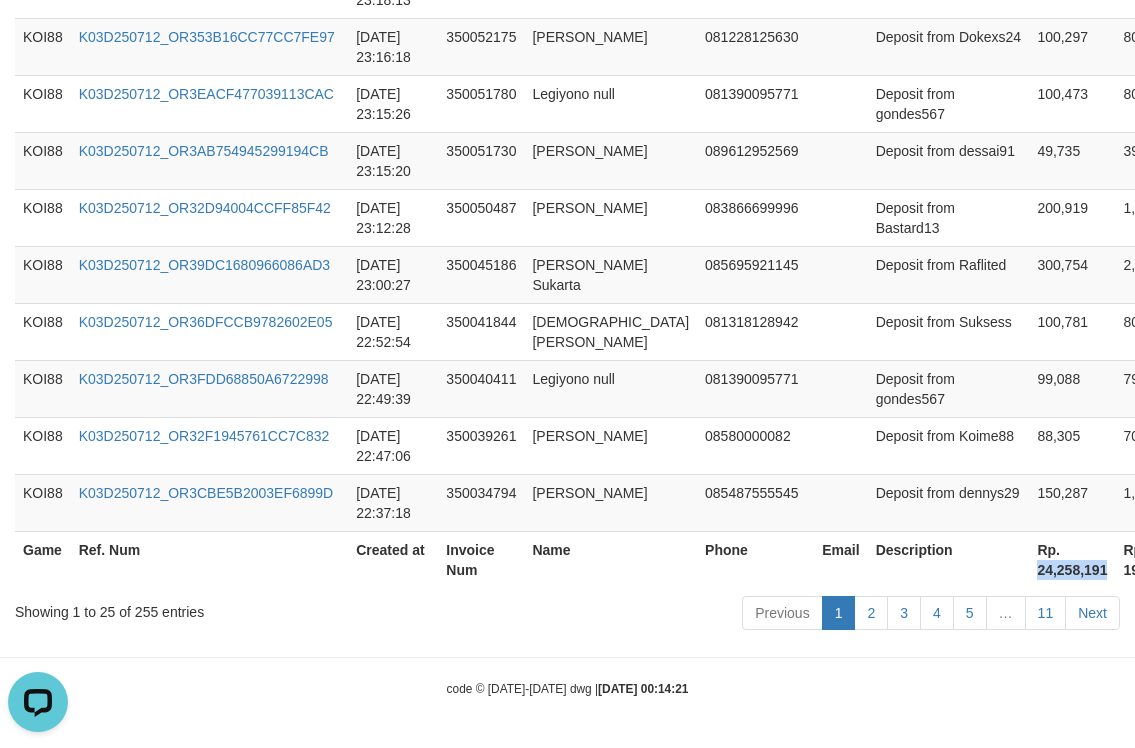 click on "Rp. 24,258,191" at bounding box center (1072, 559) 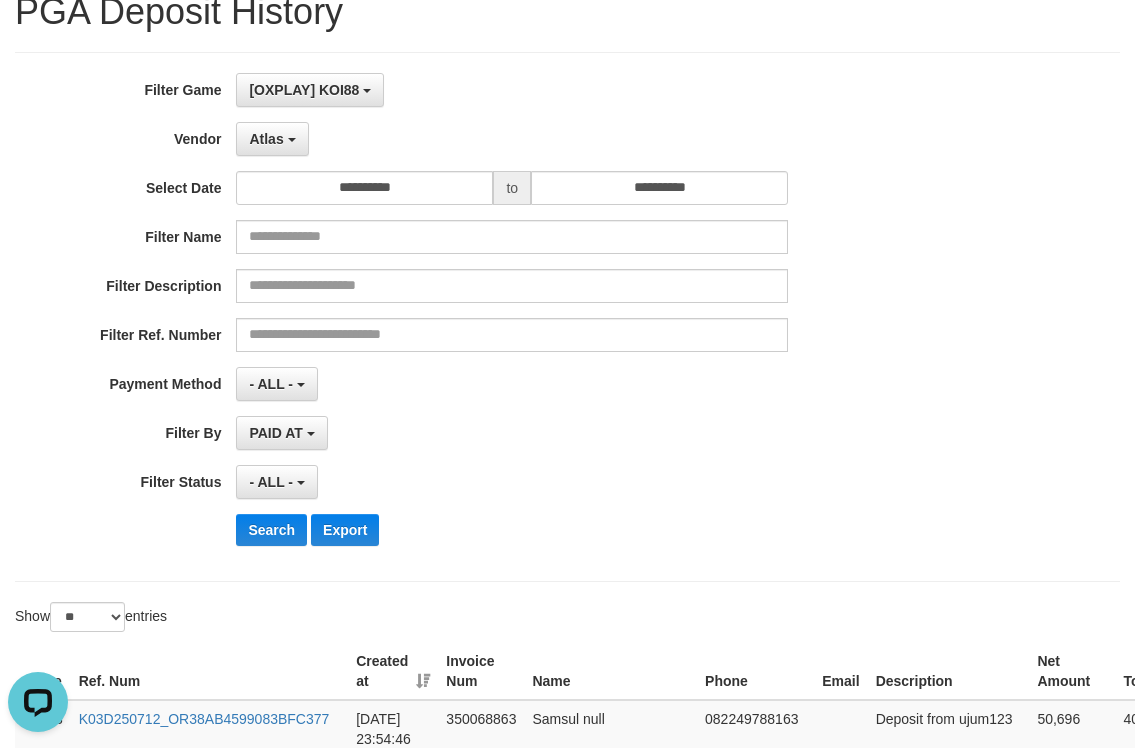 scroll, scrollTop: 0, scrollLeft: 0, axis: both 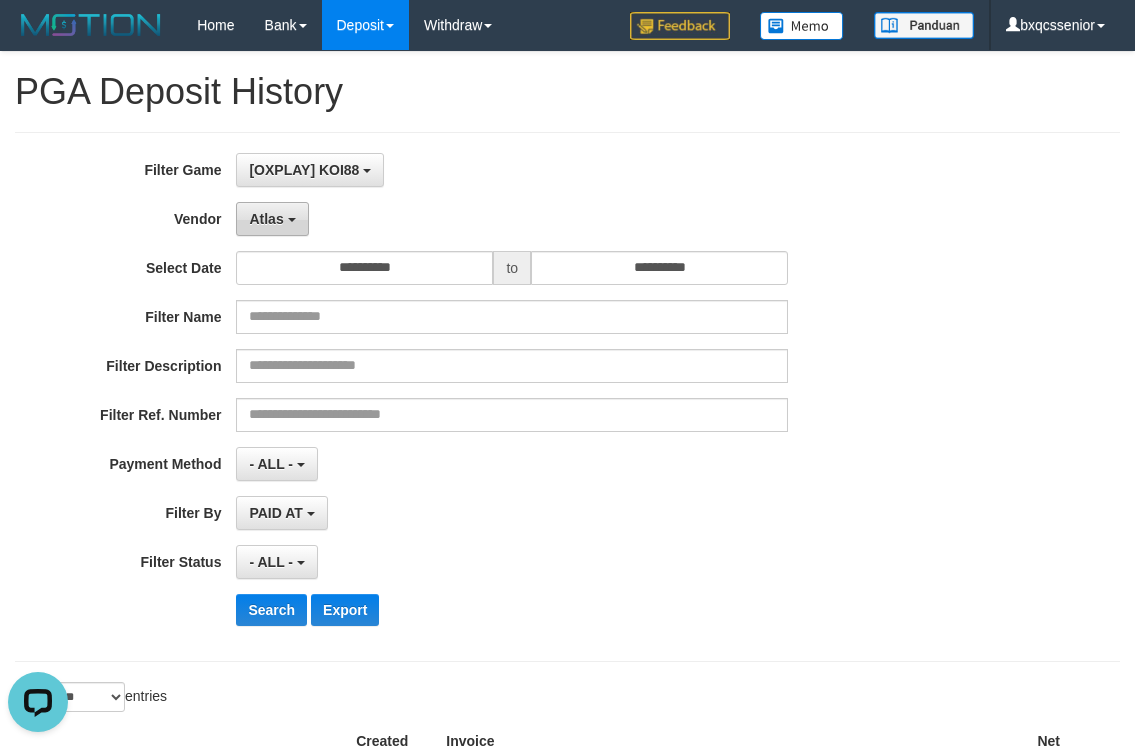 click on "Atlas" at bounding box center (266, 219) 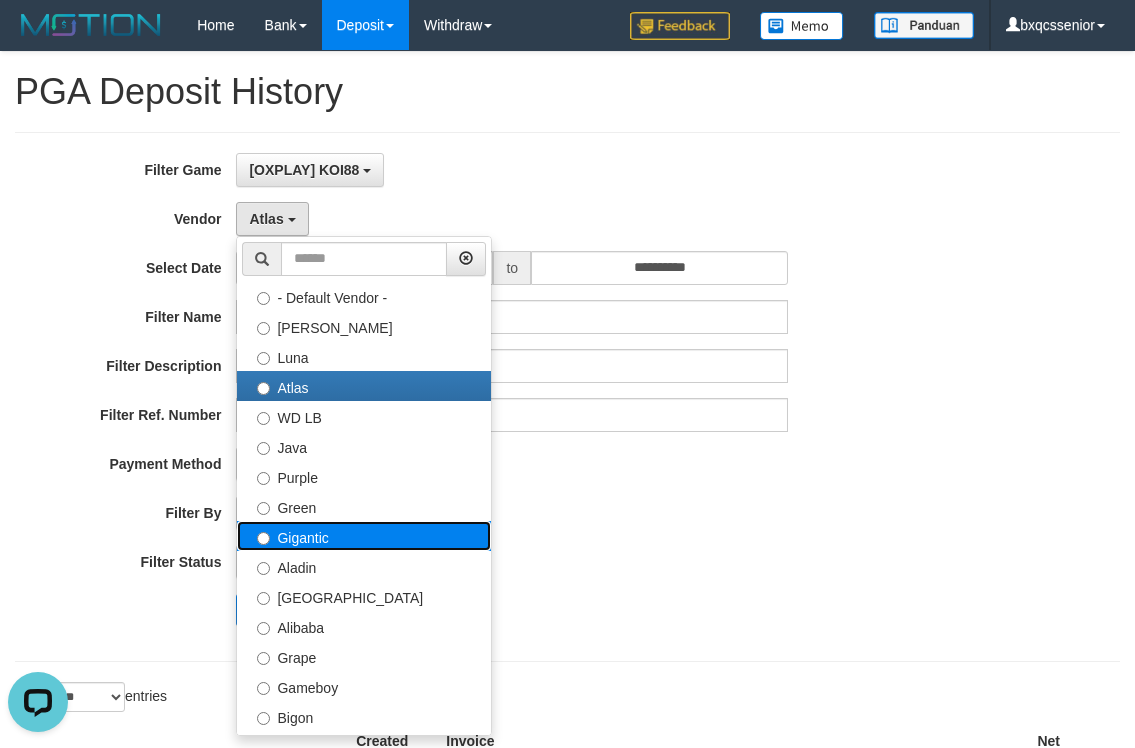 click on "Gigantic" at bounding box center (364, 536) 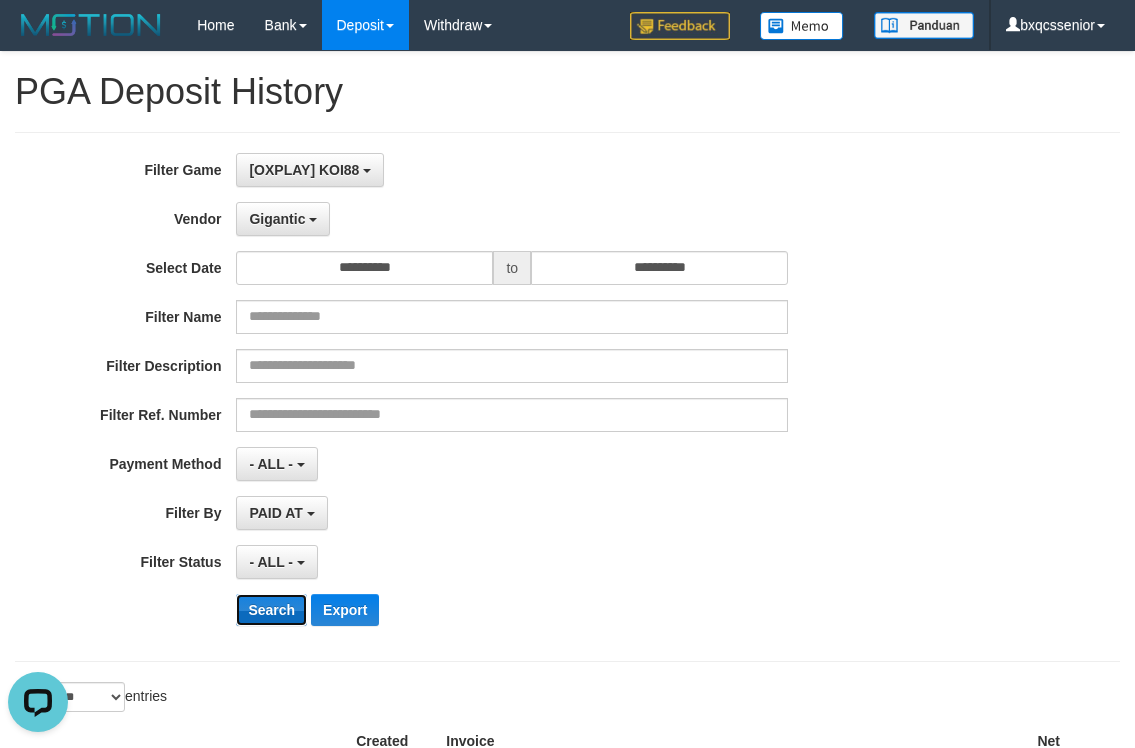 click on "Search" at bounding box center [271, 610] 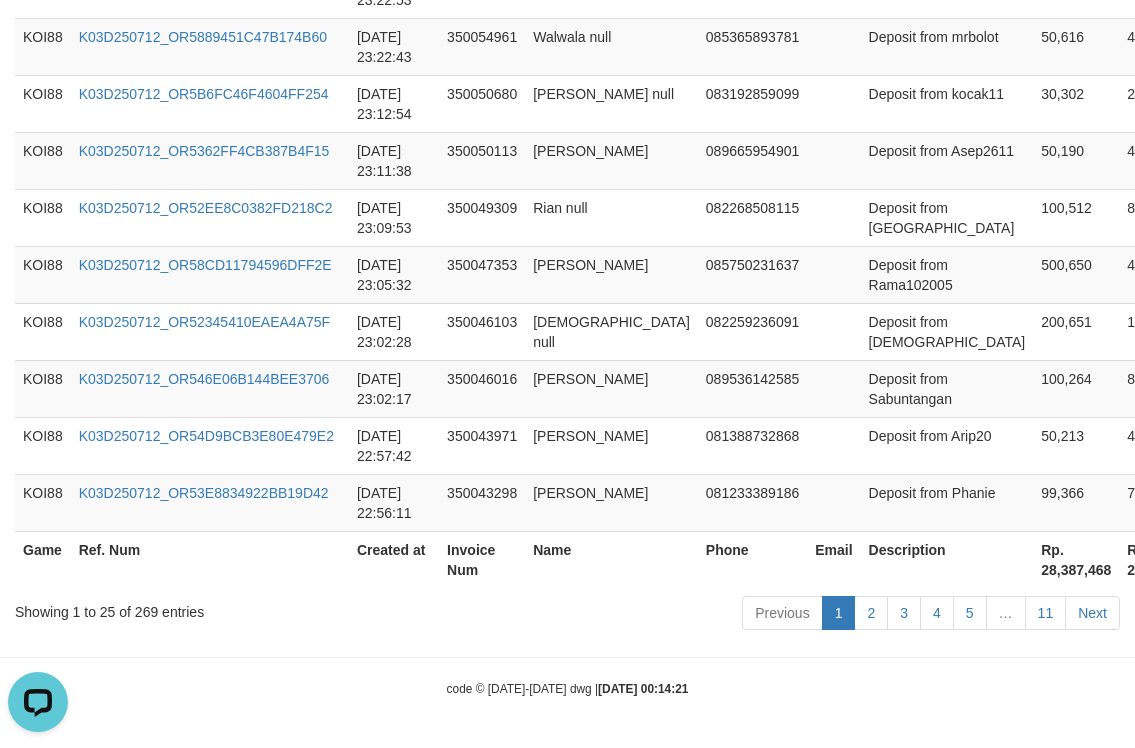 scroll, scrollTop: 1682, scrollLeft: 0, axis: vertical 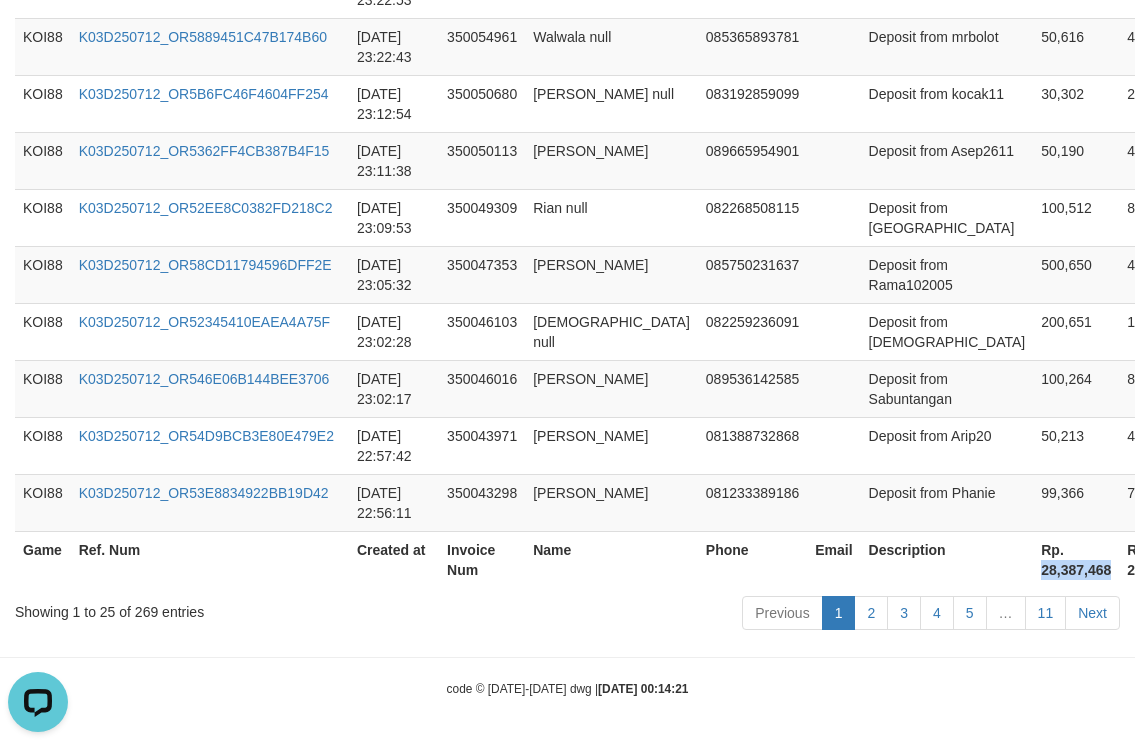 click on "Rp. 28,387,468" at bounding box center [1076, 559] 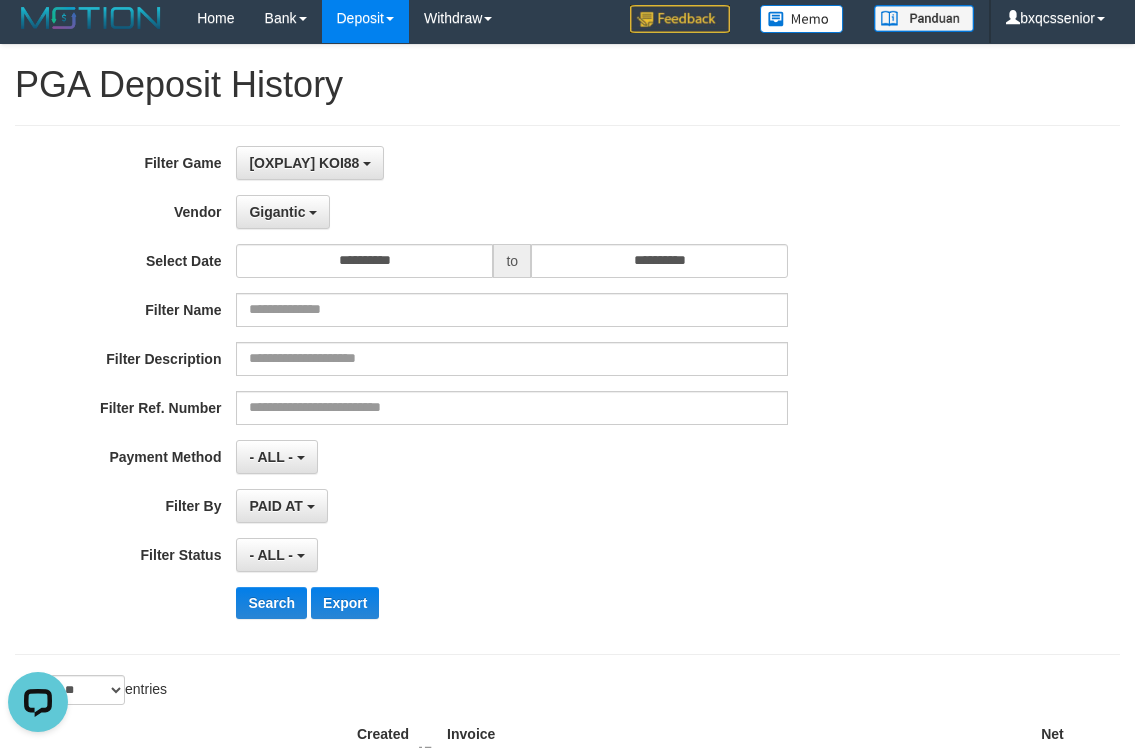 scroll, scrollTop: 0, scrollLeft: 0, axis: both 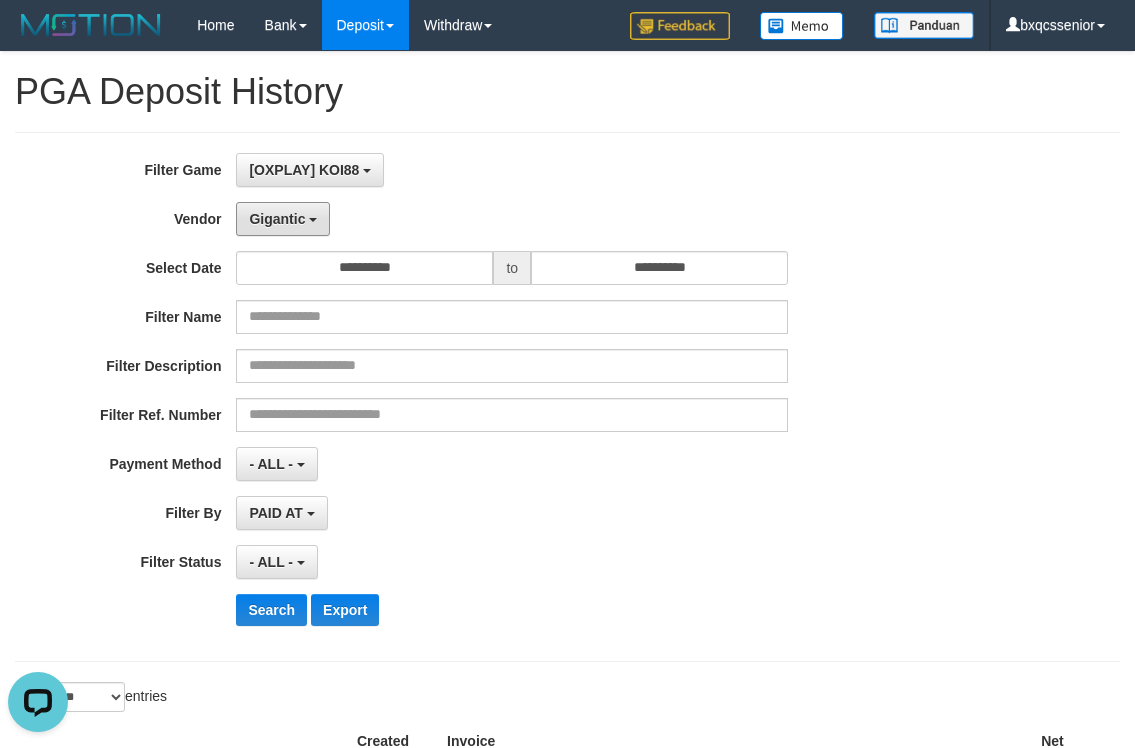 drag, startPoint x: 275, startPoint y: 211, endPoint x: 265, endPoint y: 276, distance: 65.76473 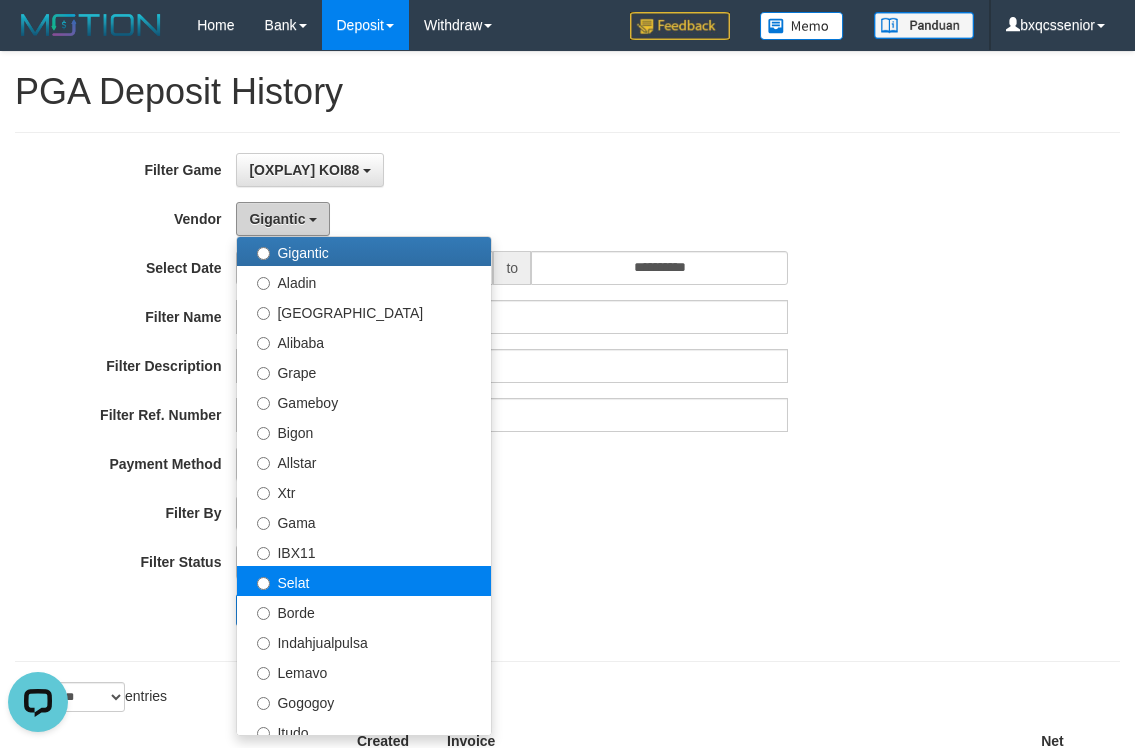 scroll, scrollTop: 333, scrollLeft: 0, axis: vertical 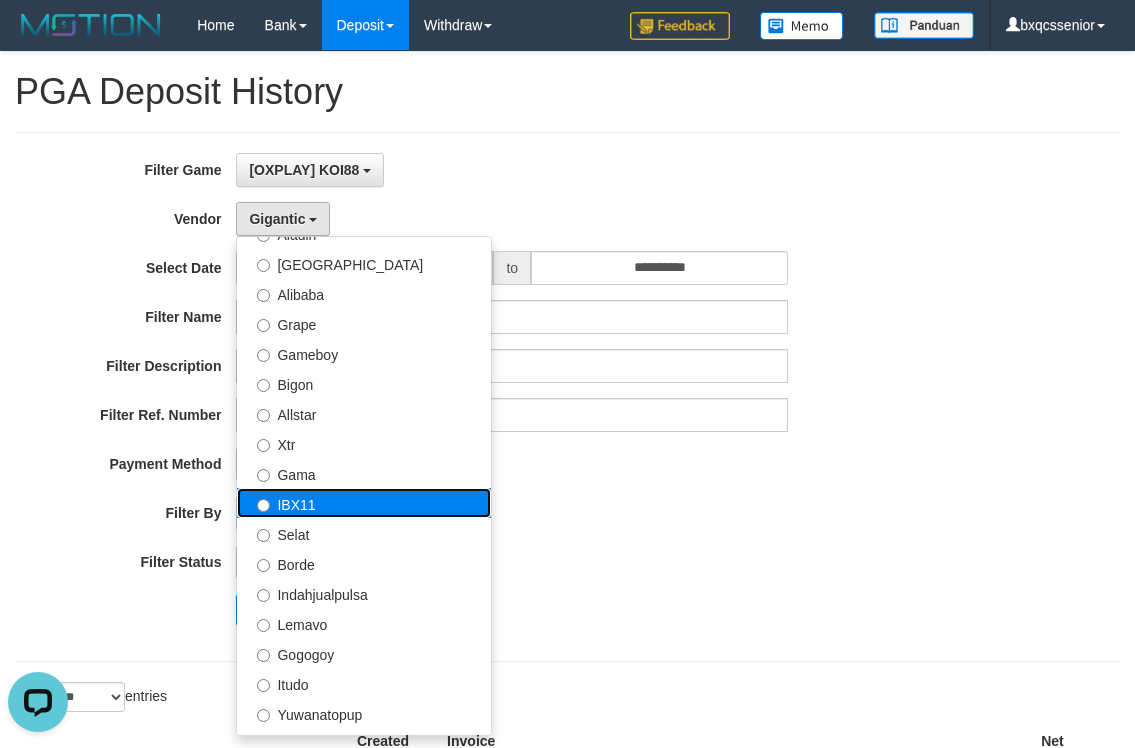 click on "IBX11" at bounding box center (364, 503) 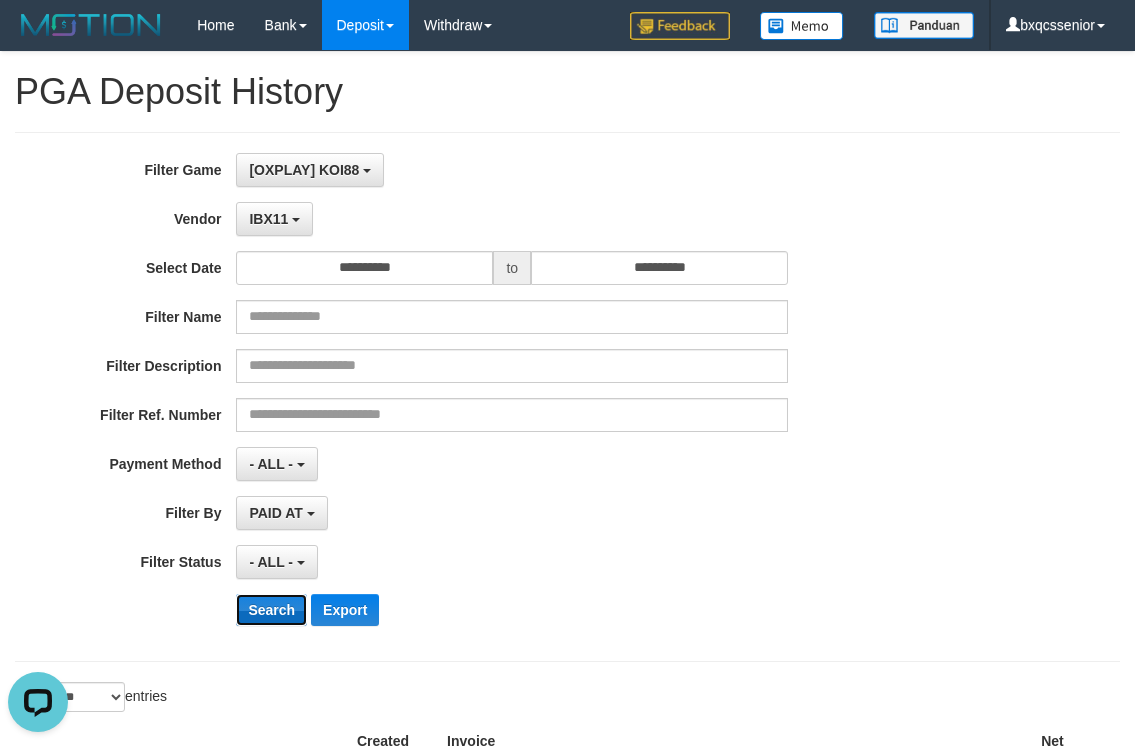 click on "Search" at bounding box center [271, 610] 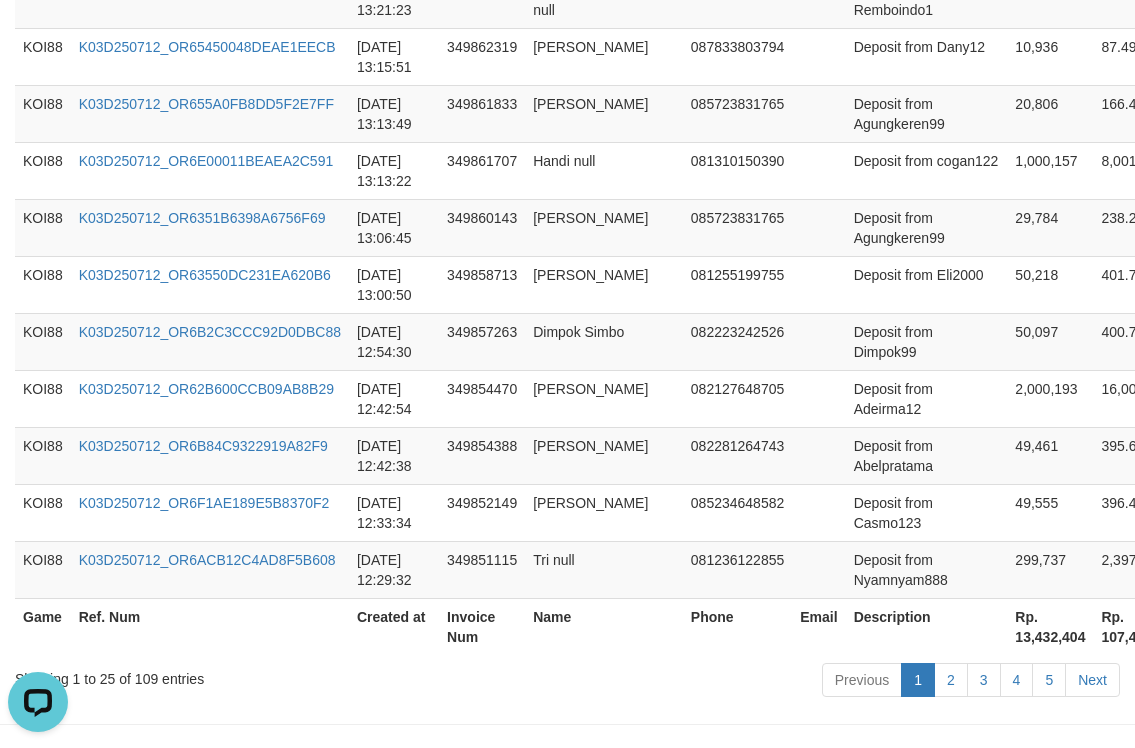 scroll, scrollTop: 1682, scrollLeft: 0, axis: vertical 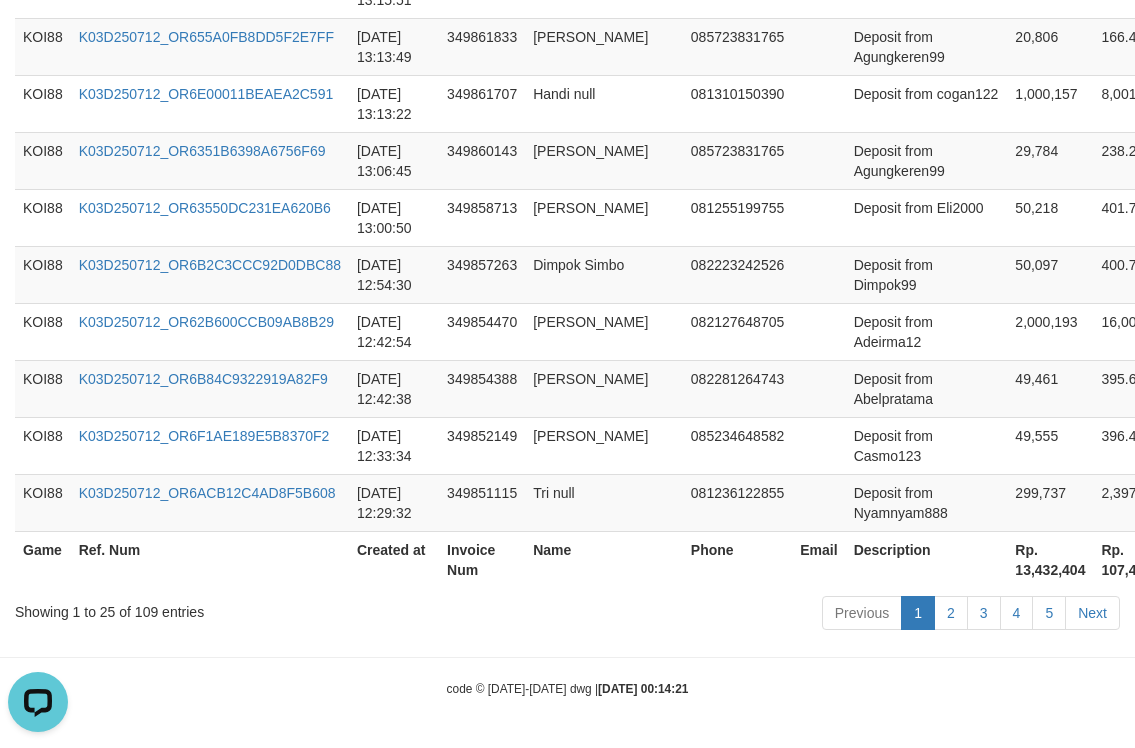 click on "Rp. 13,432,404" at bounding box center (1050, 559) 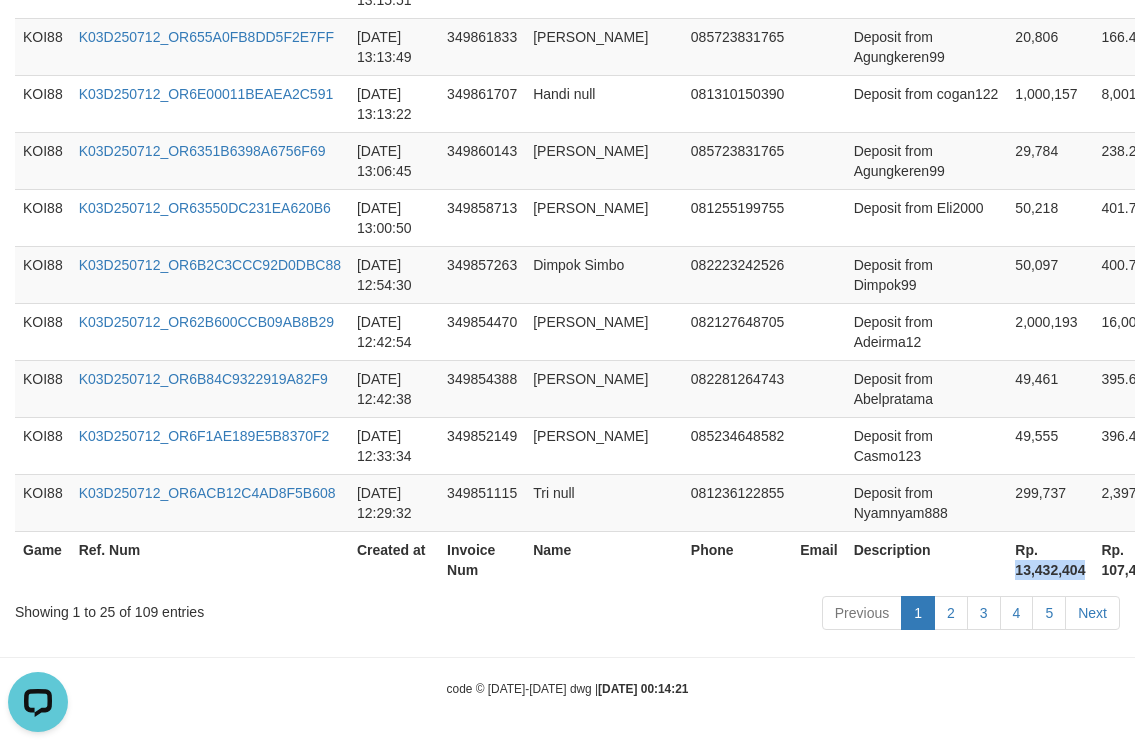 click on "Rp. 13,432,404" at bounding box center (1050, 559) 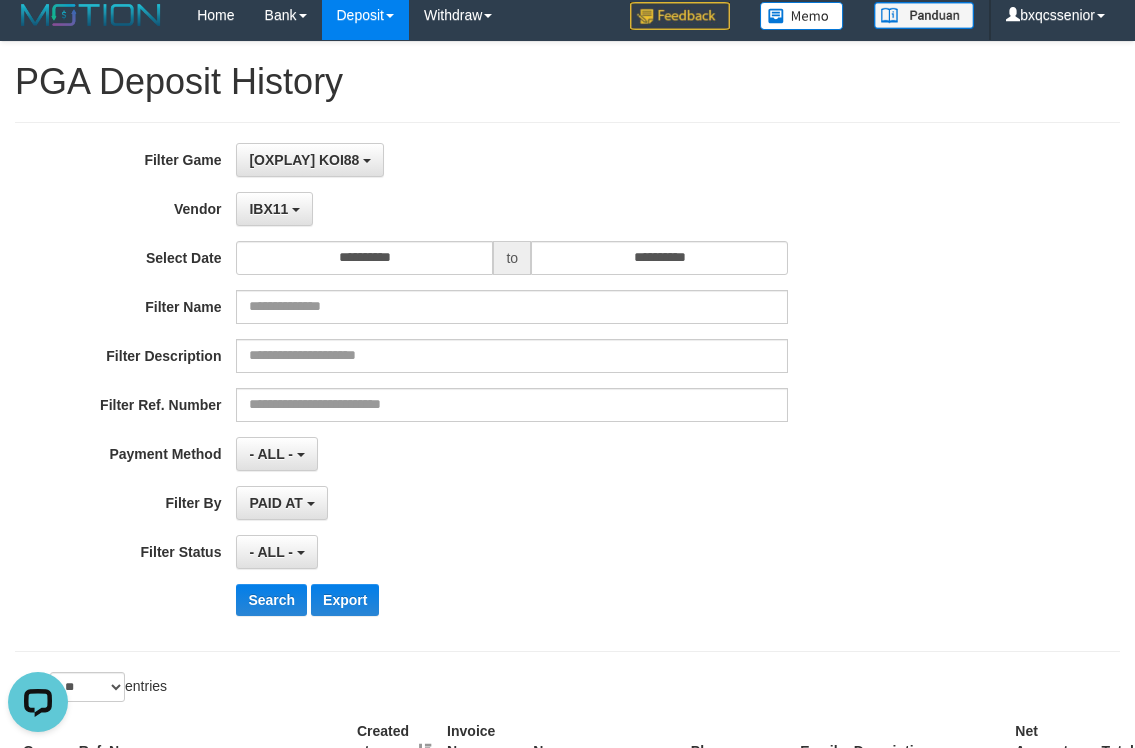 scroll, scrollTop: 0, scrollLeft: 0, axis: both 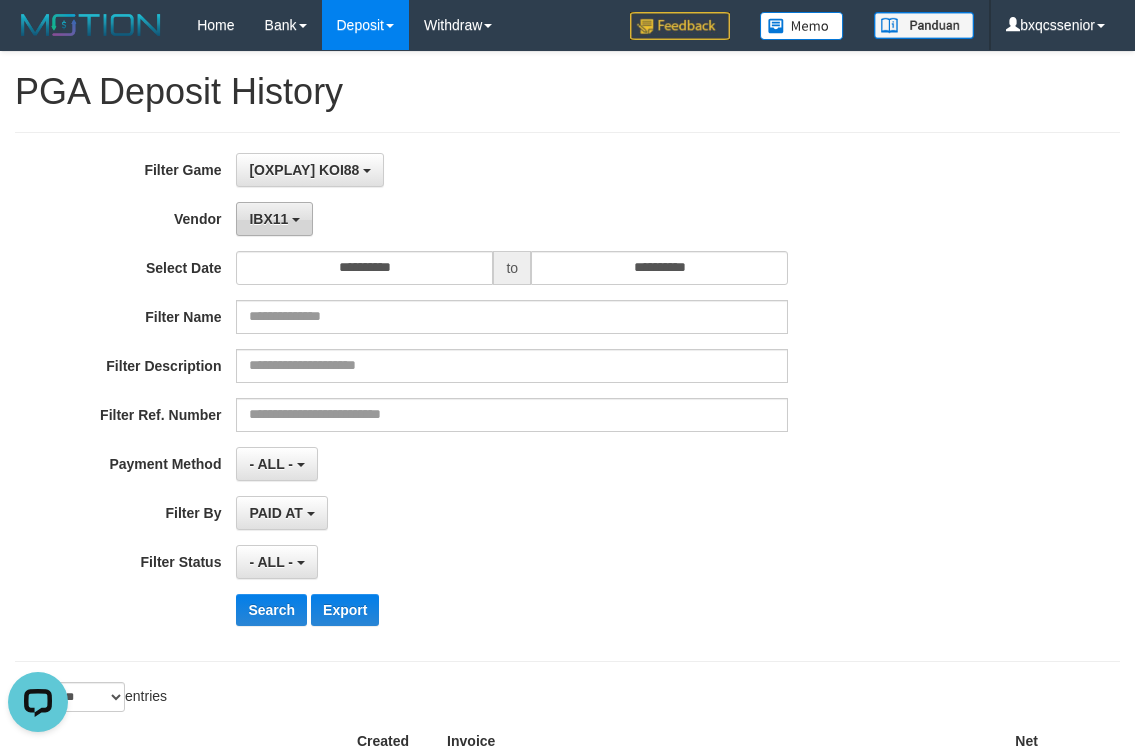 click on "IBX11" at bounding box center [268, 219] 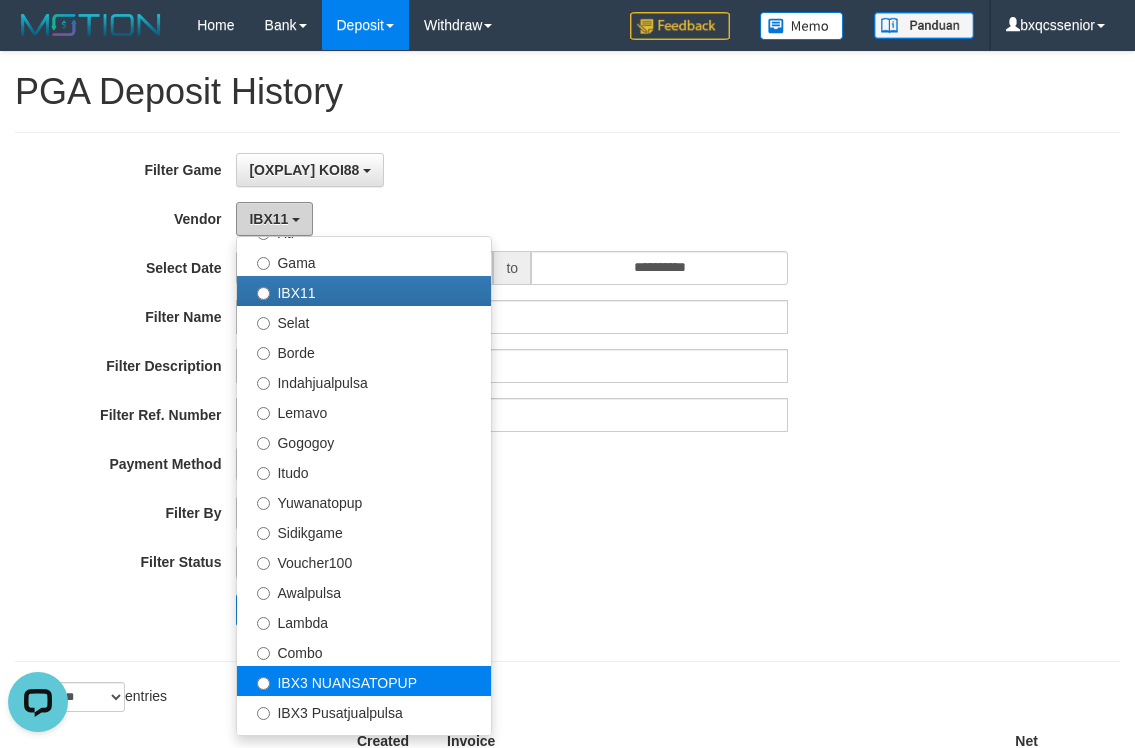 scroll, scrollTop: 686, scrollLeft: 0, axis: vertical 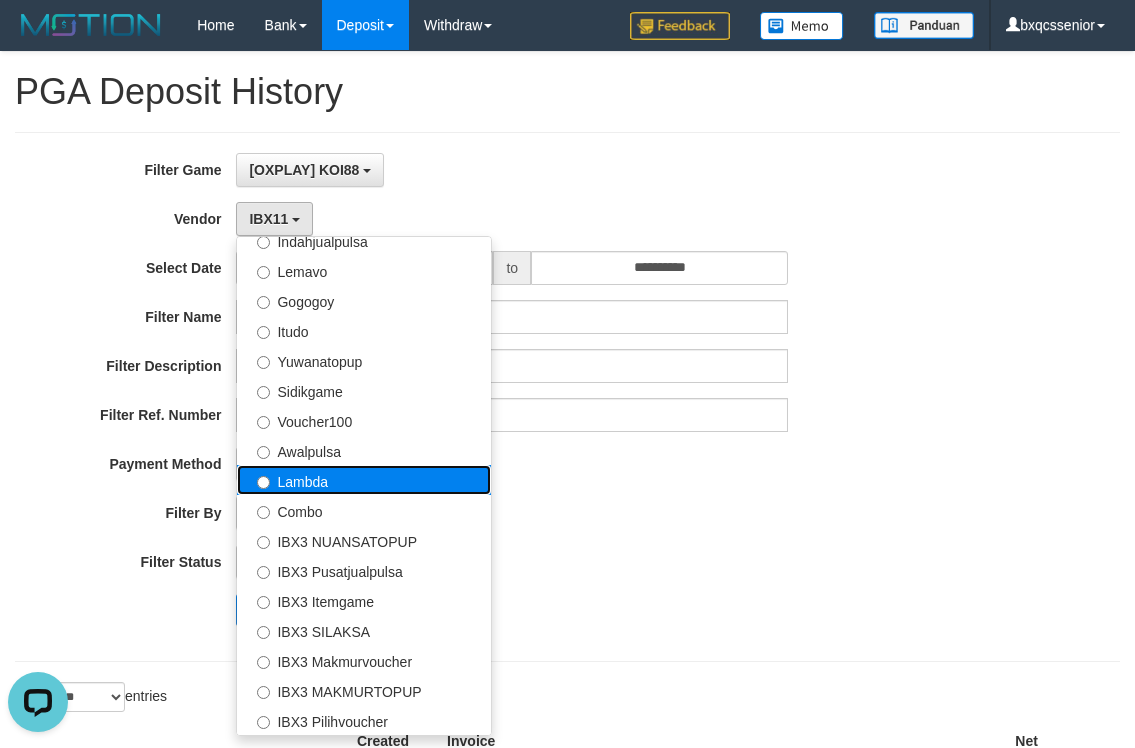 click on "Lambda" at bounding box center [364, 480] 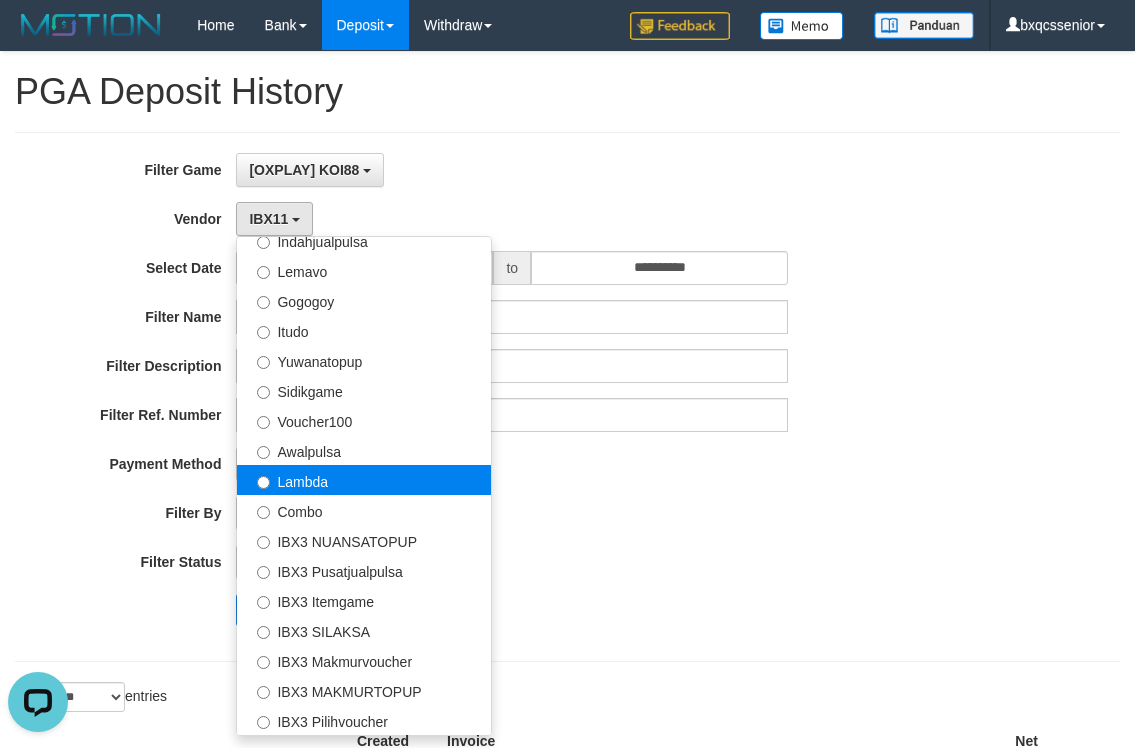 select on "**********" 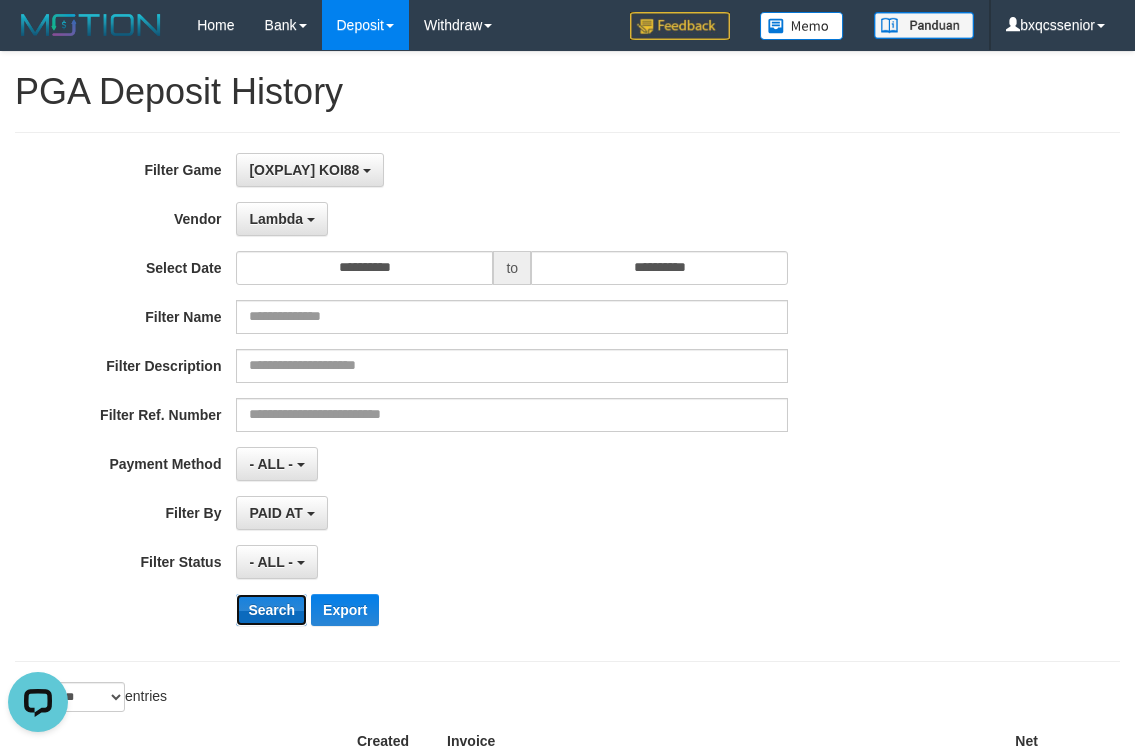 click on "Search" at bounding box center [271, 610] 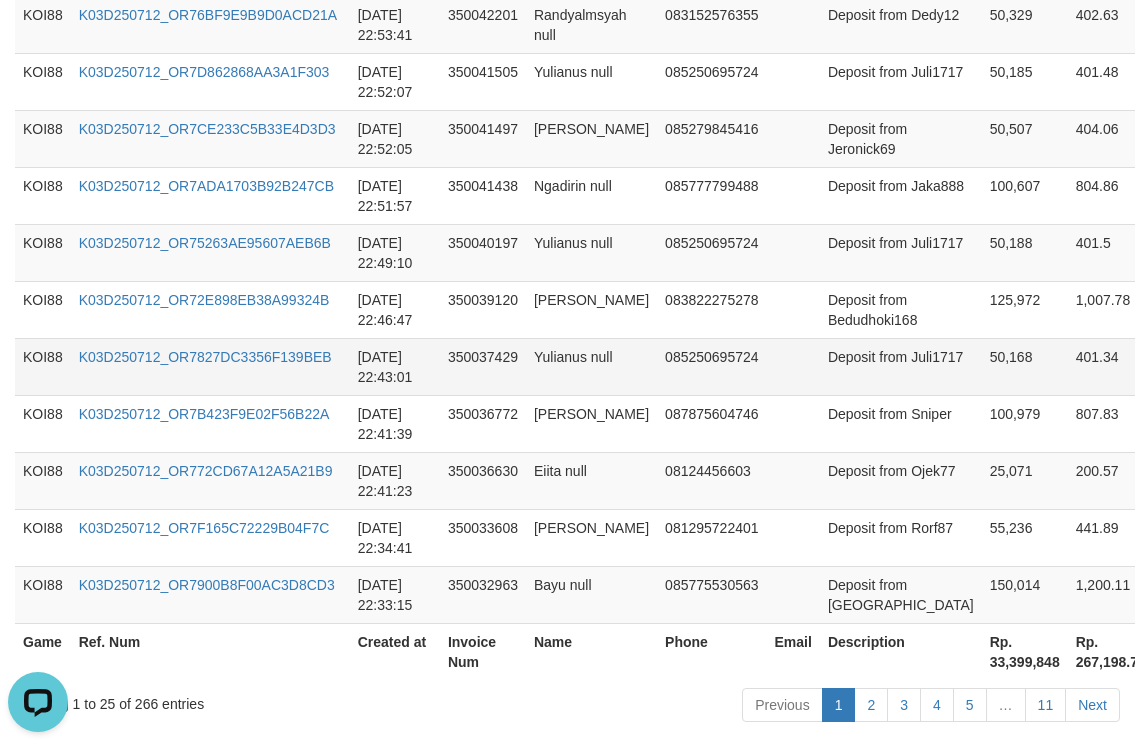 scroll, scrollTop: 1682, scrollLeft: 0, axis: vertical 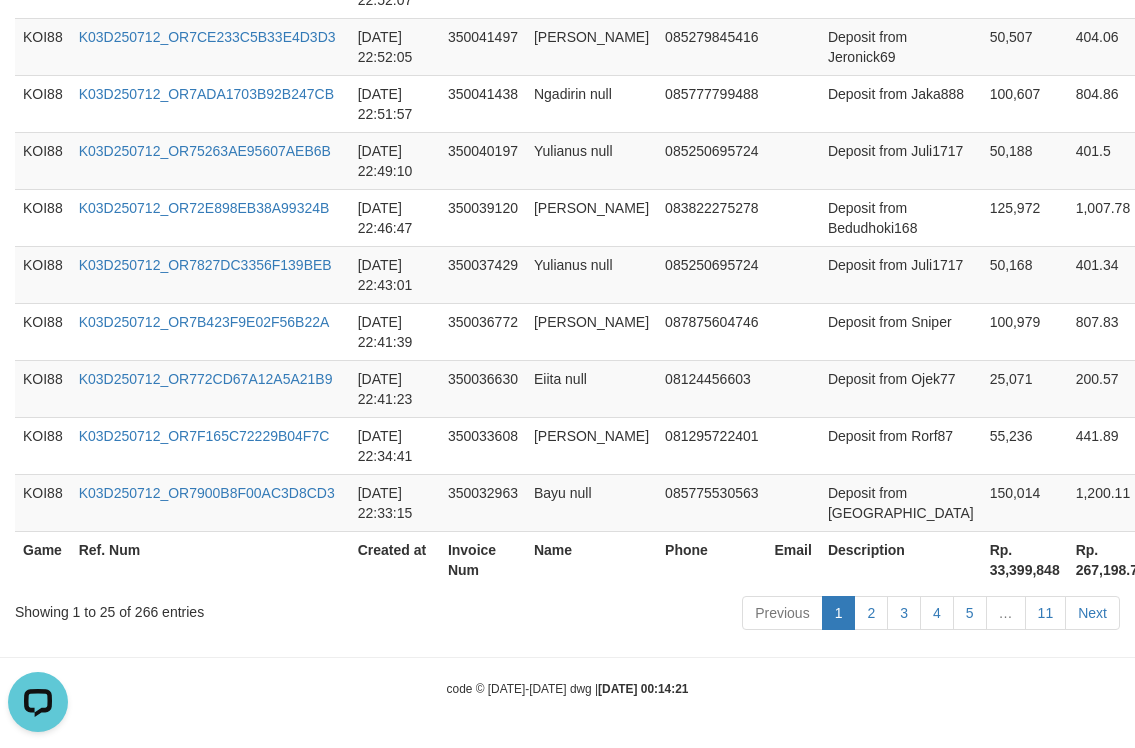 click on "Rp. 33,399,848" at bounding box center (1025, 559) 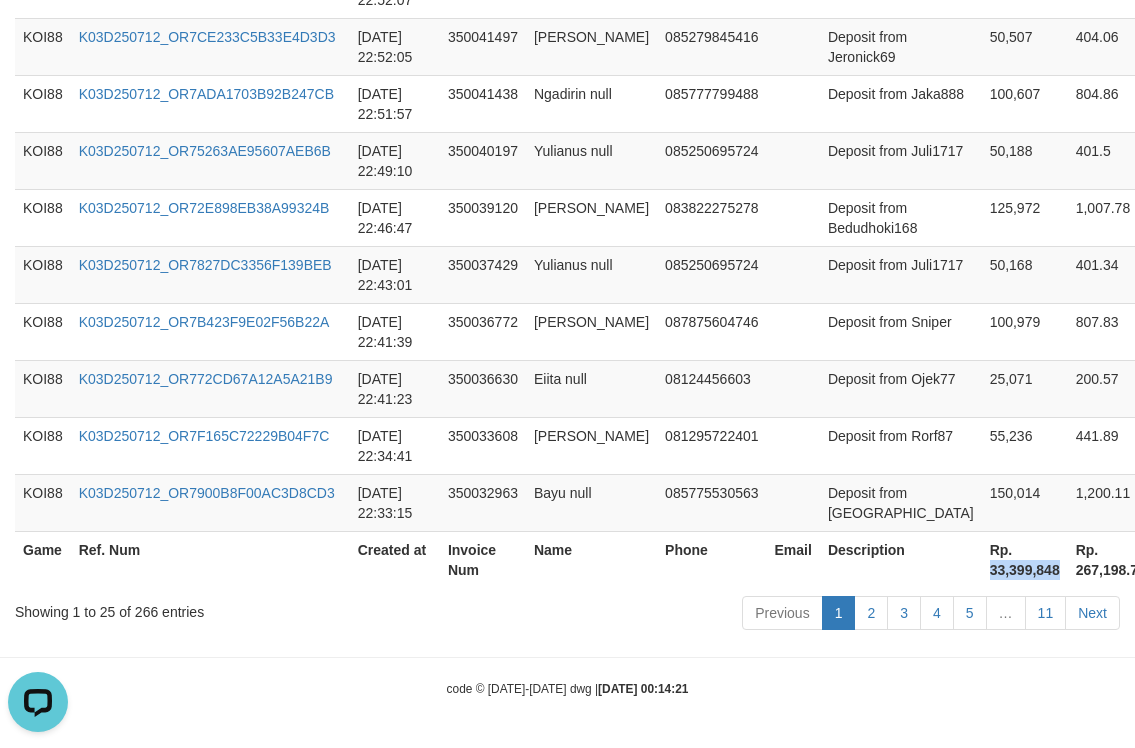 click on "Rp. 33,399,848" at bounding box center (1025, 559) 